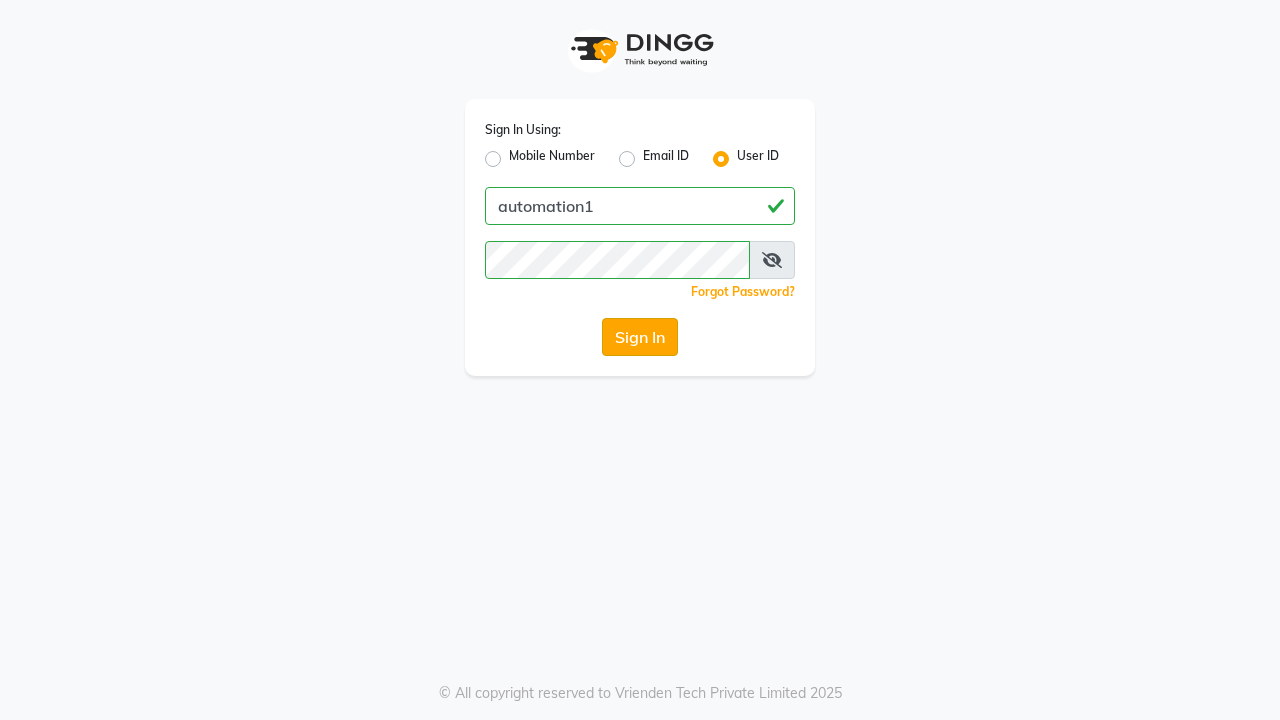 click on "Sign In" 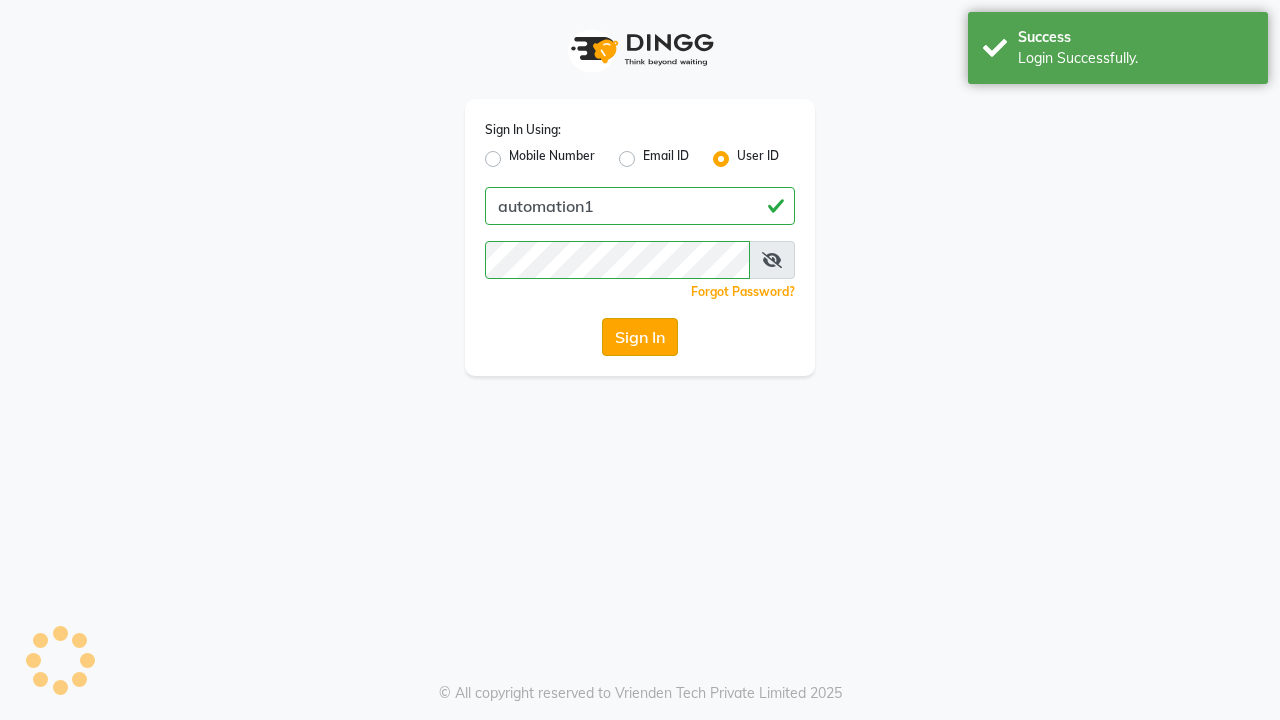 scroll, scrollTop: 0, scrollLeft: 0, axis: both 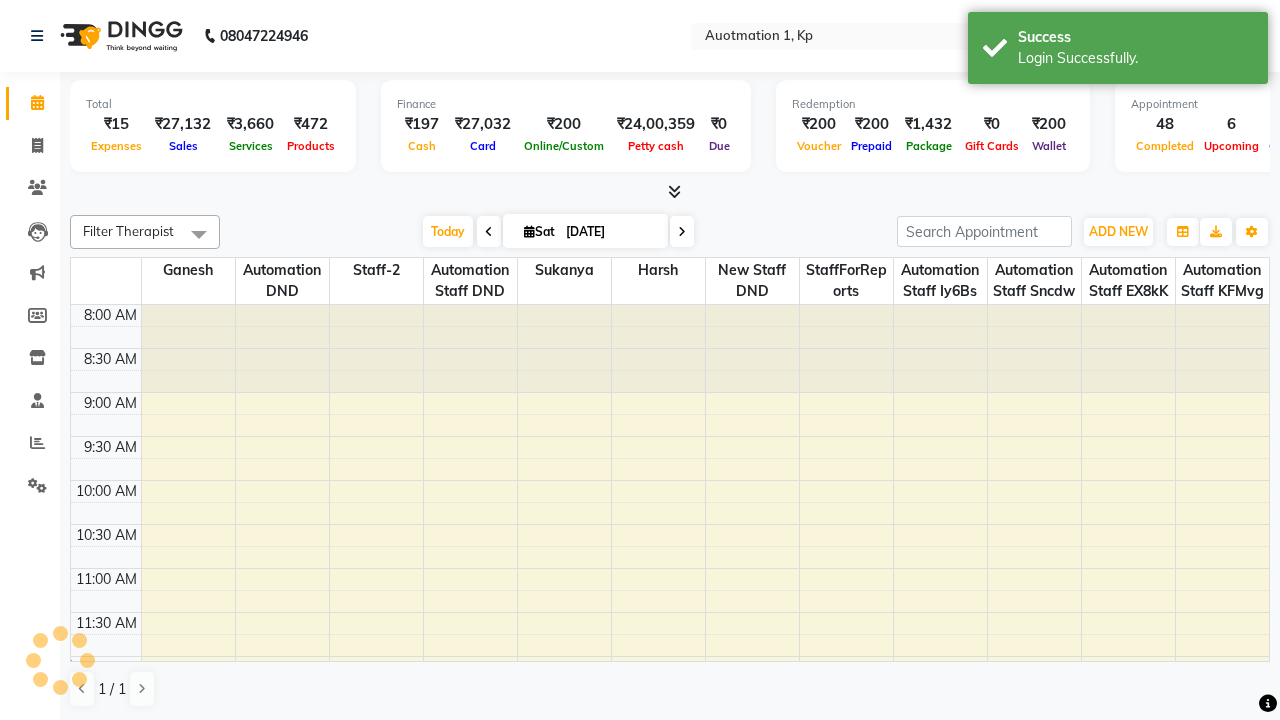 select on "en" 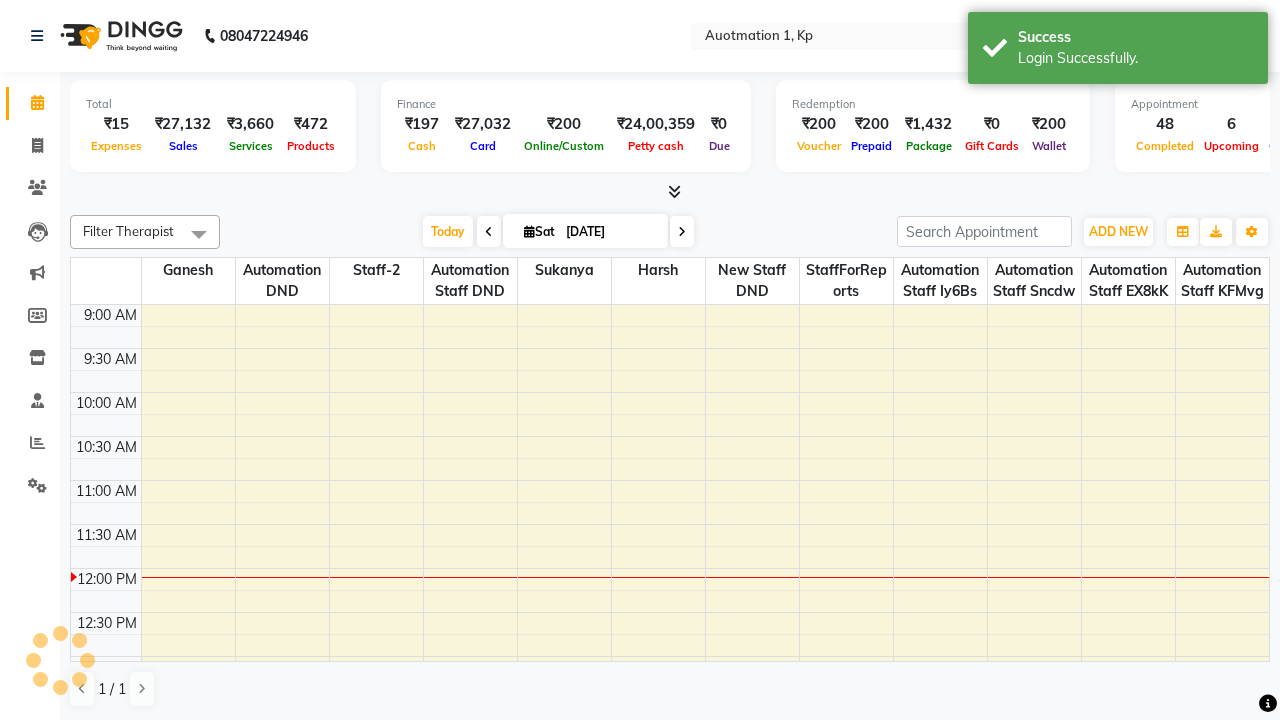 scroll, scrollTop: 0, scrollLeft: 0, axis: both 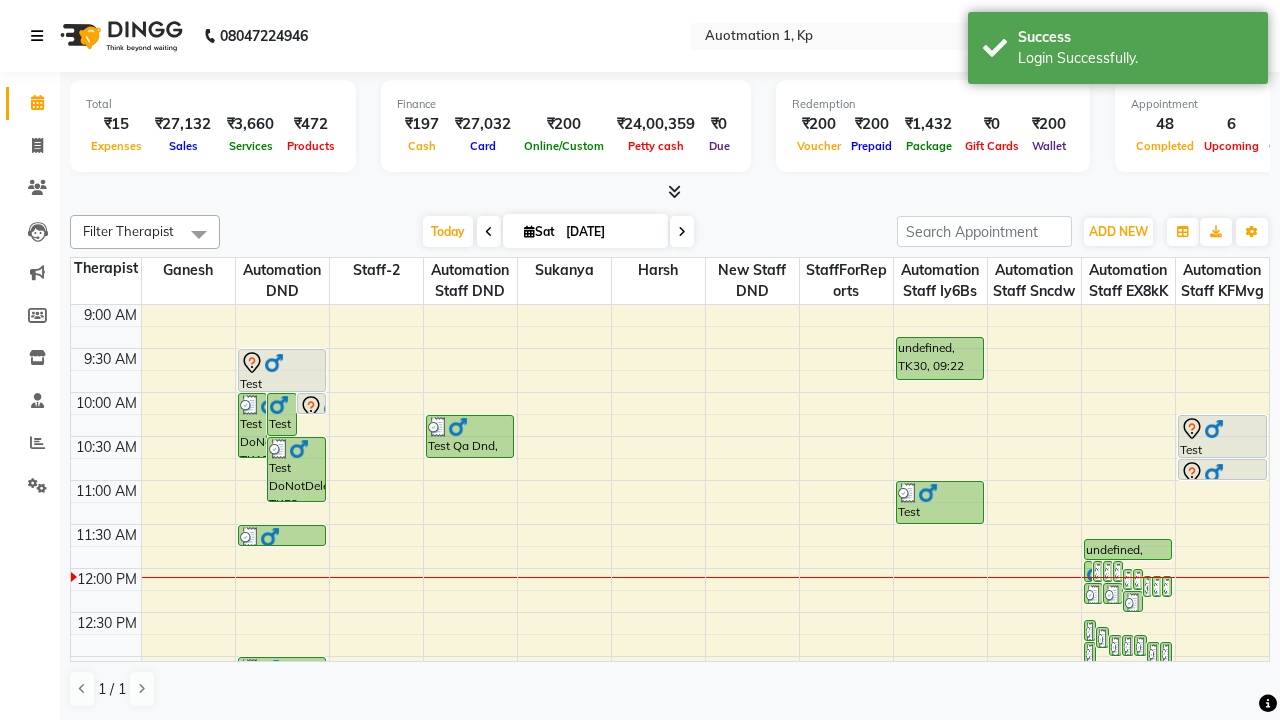 click at bounding box center (37, 36) 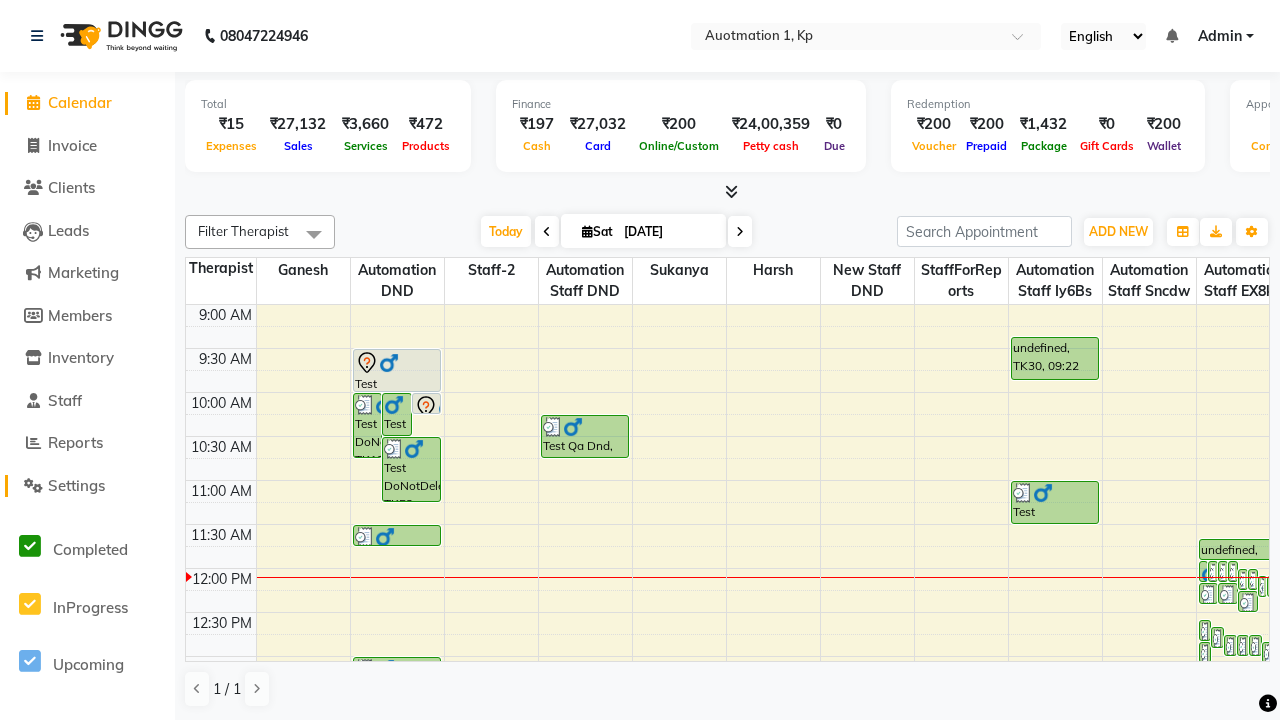 click on "Settings" 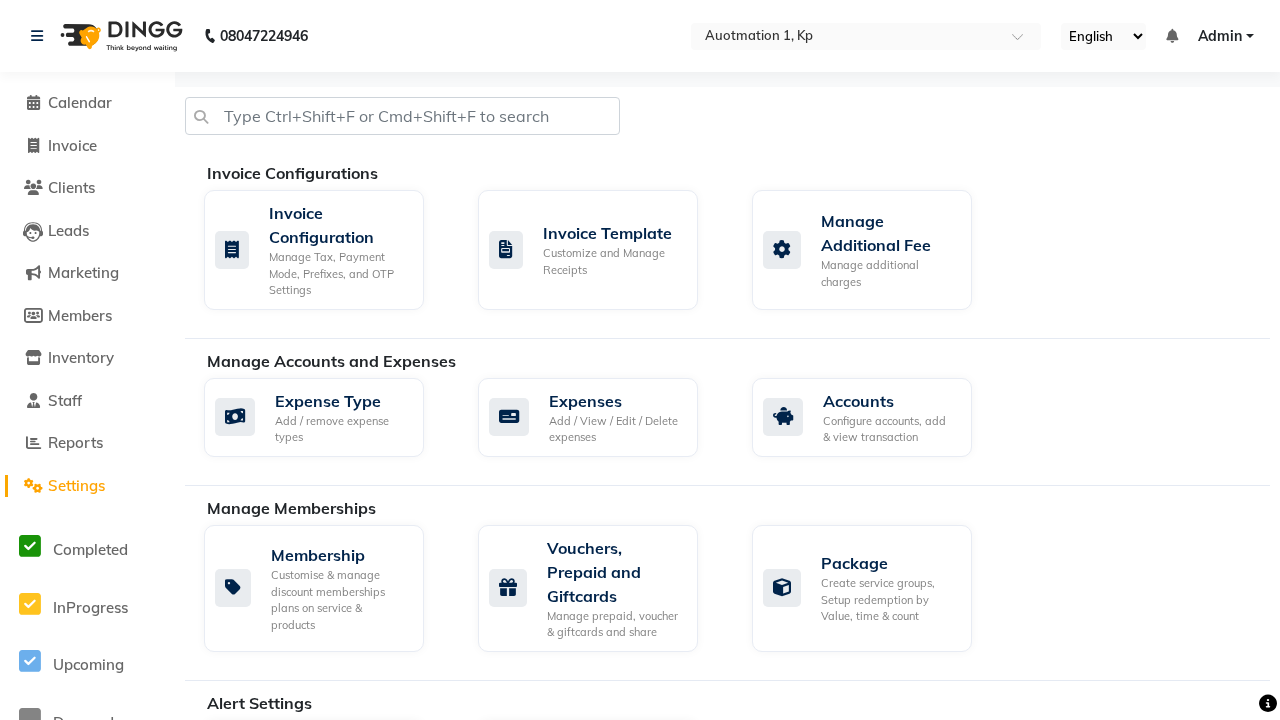 click on "Business Hours" 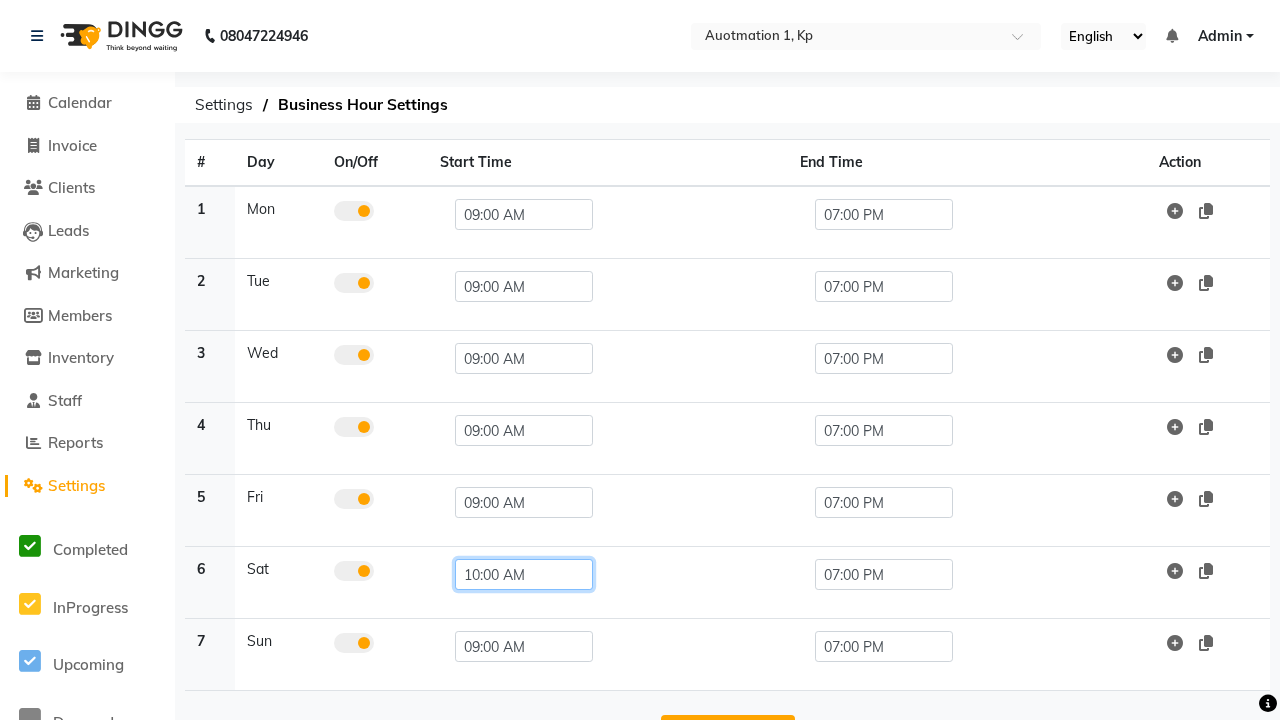 click on "10:00 AM" 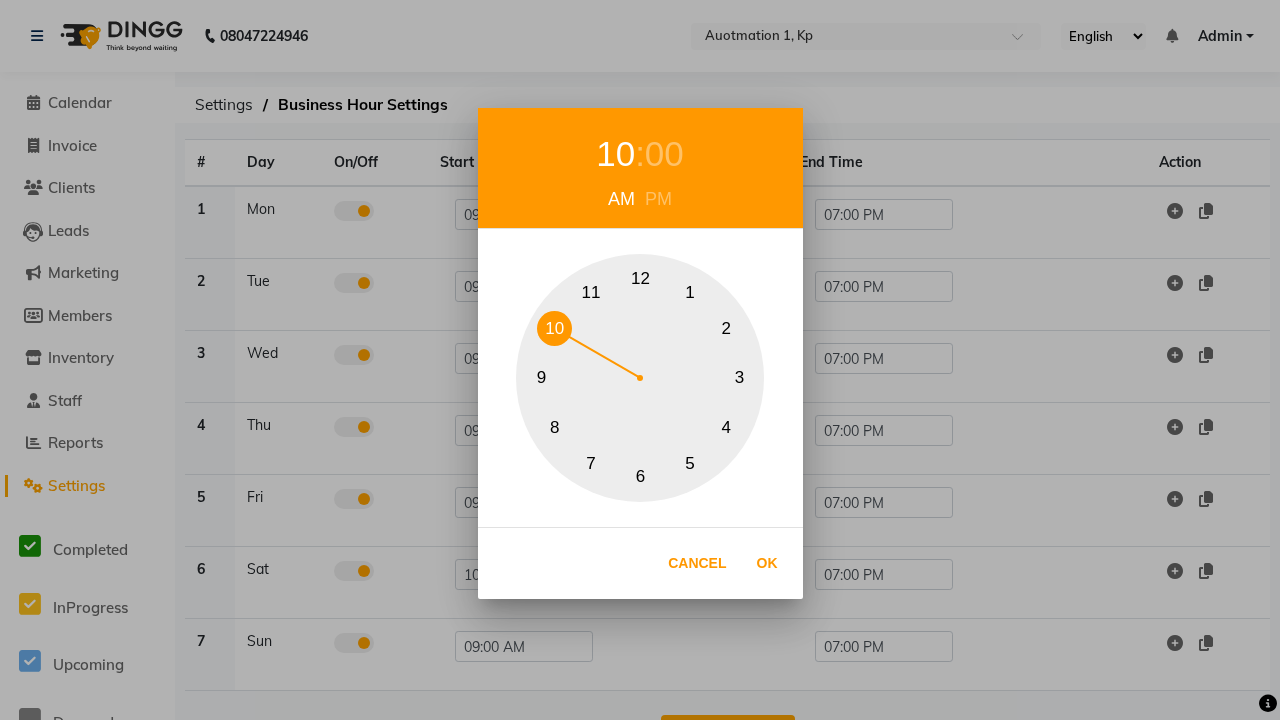 click on "10" at bounding box center (554, 328) 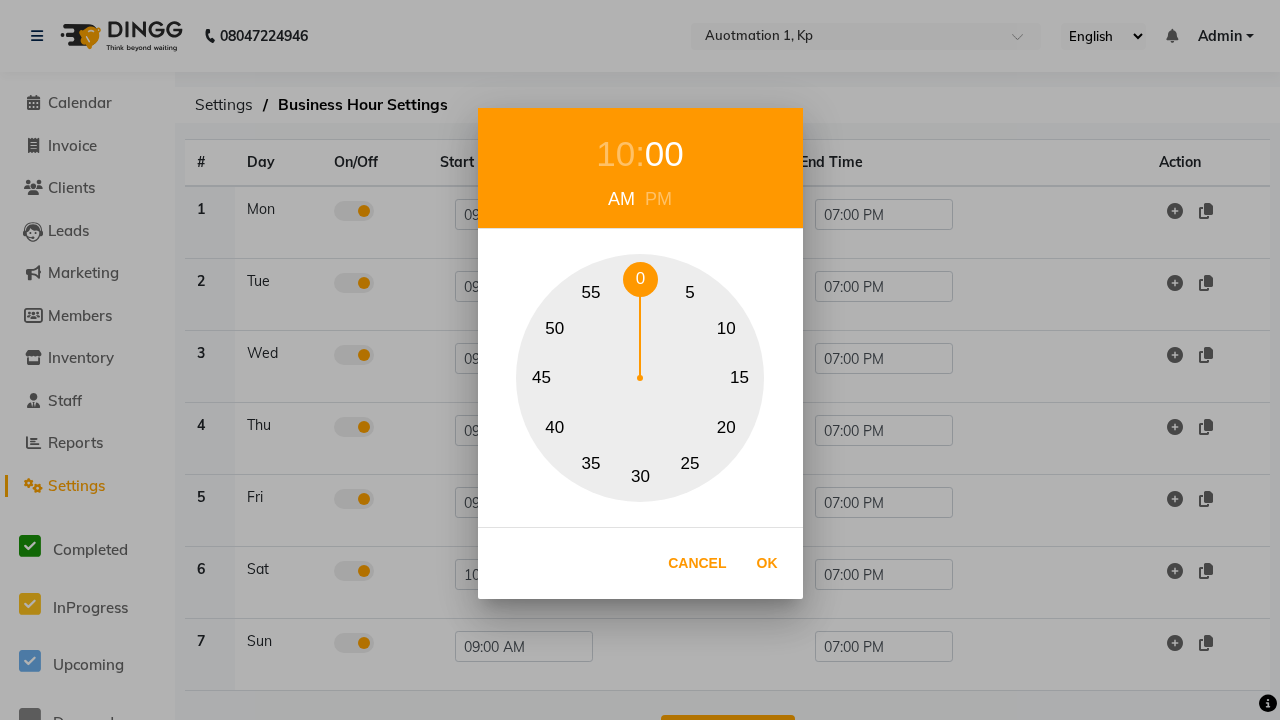 click on "0" at bounding box center [640, 279] 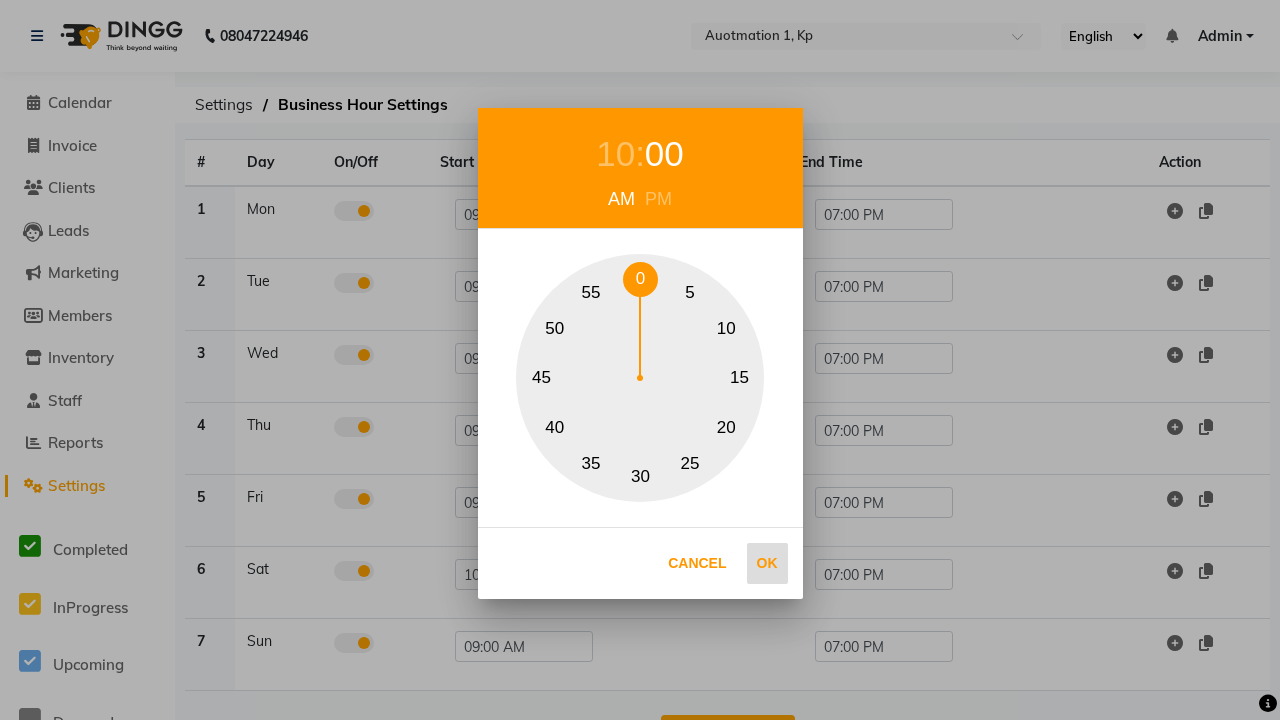 click on "Ok" at bounding box center (767, 563) 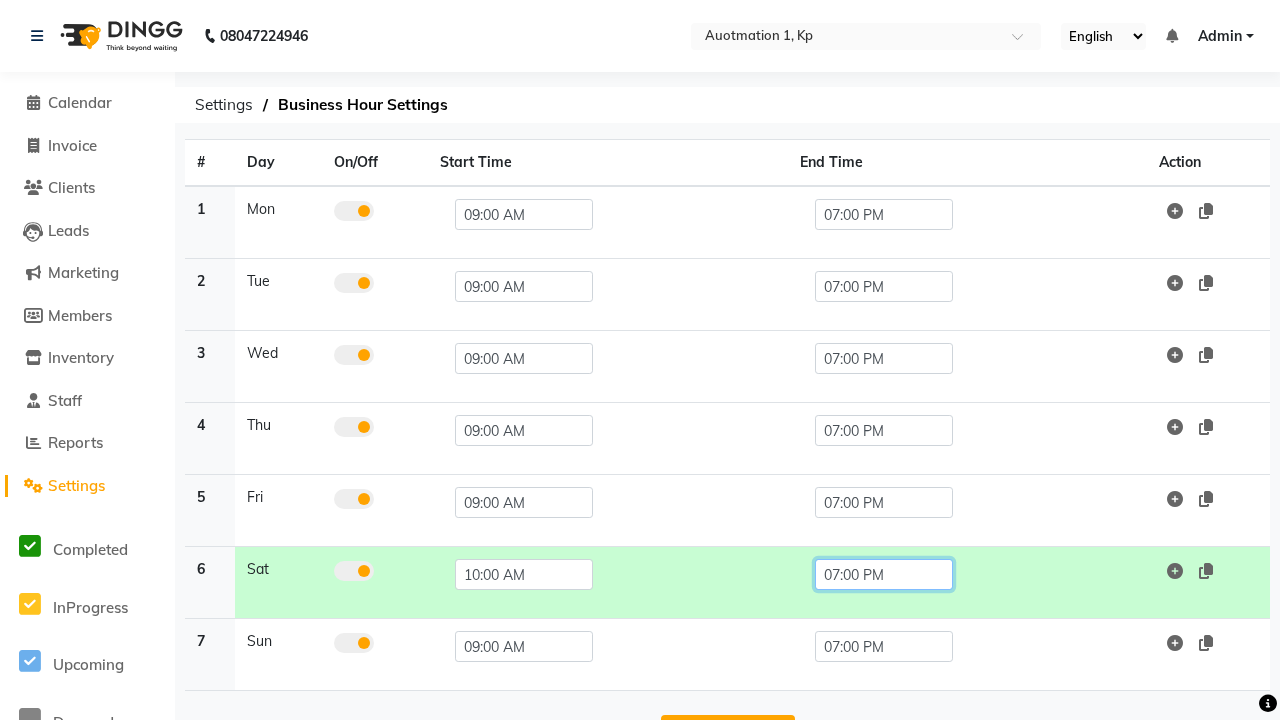 click on "07:00 PM" 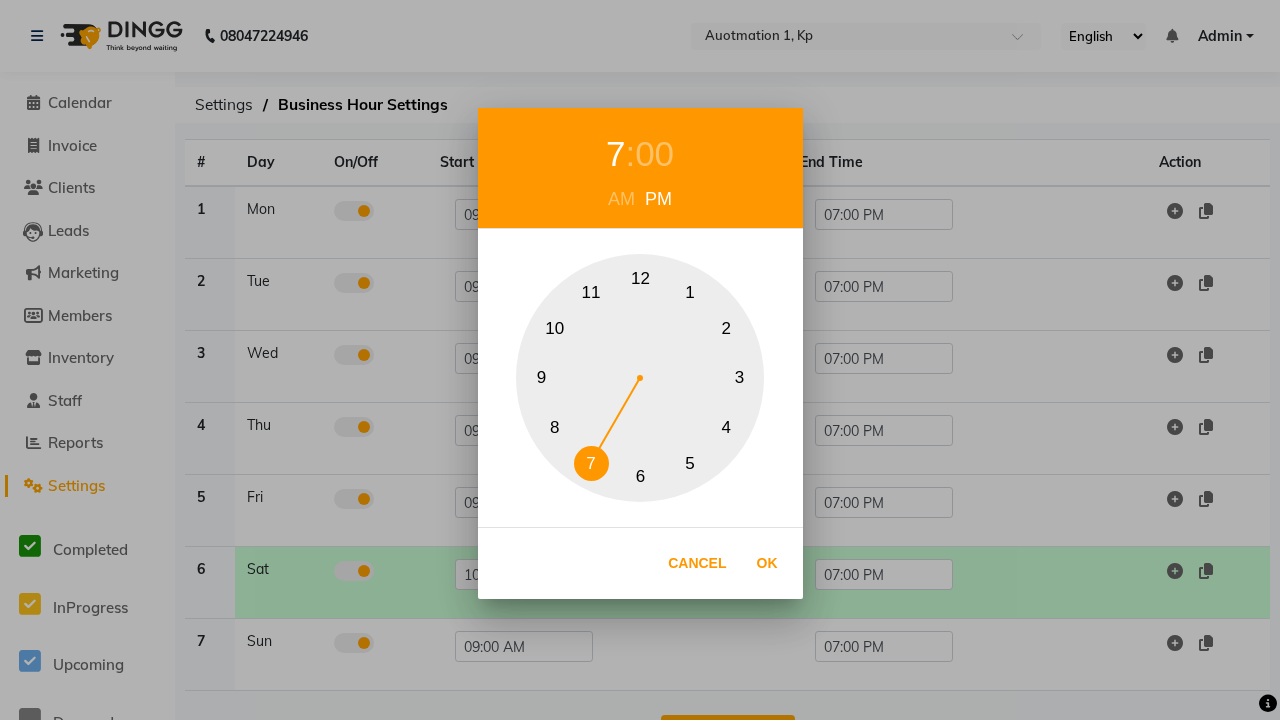 click on "10" at bounding box center (554, 328) 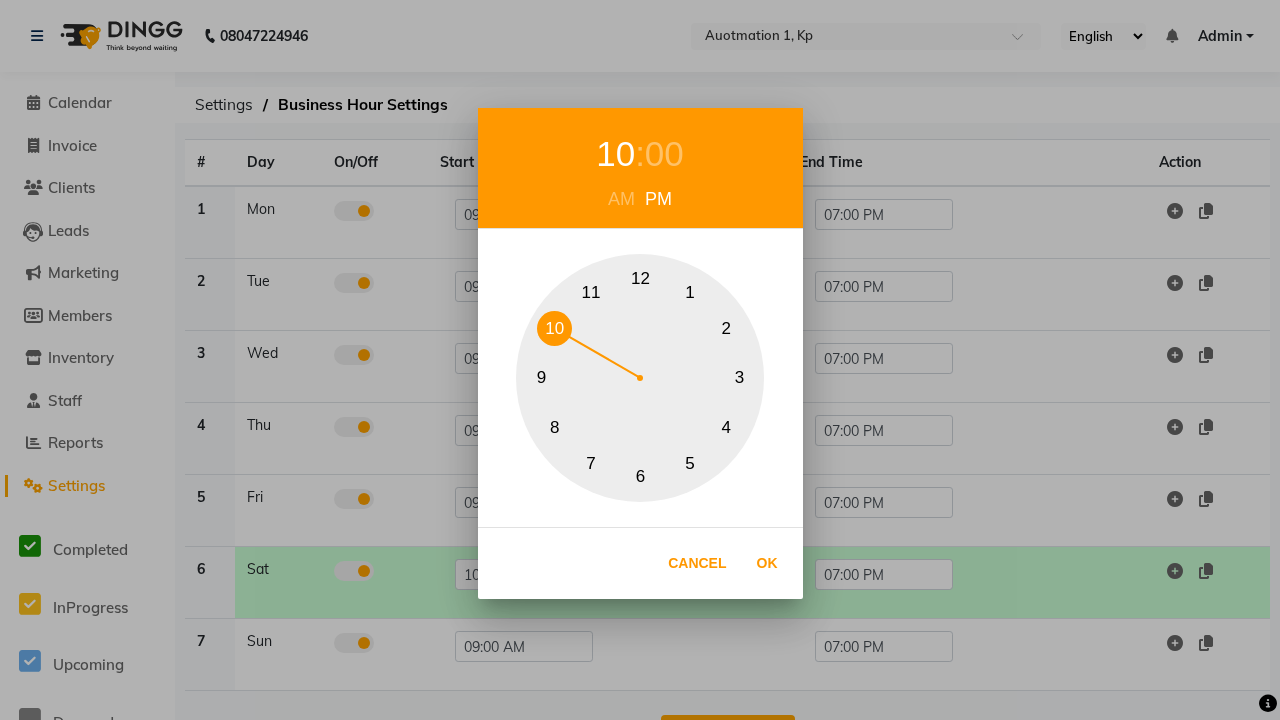 click on "00" at bounding box center (664, 154) 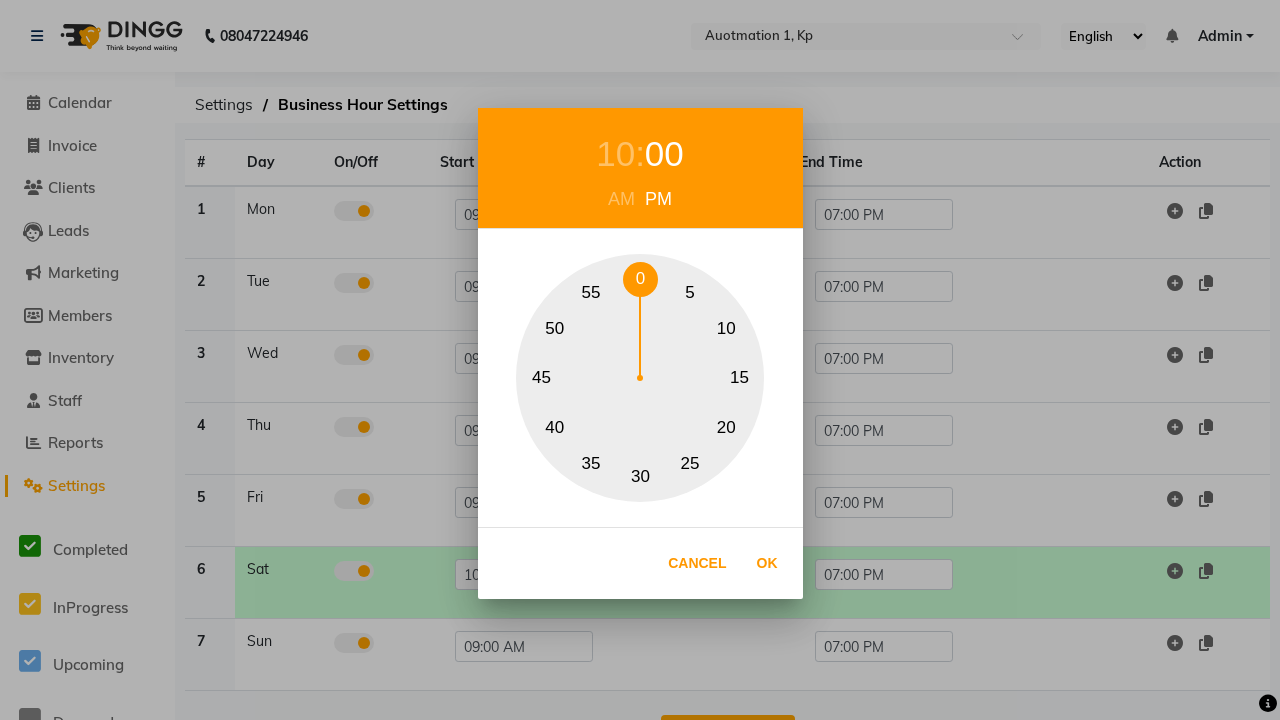 click on "0" at bounding box center (640, 279) 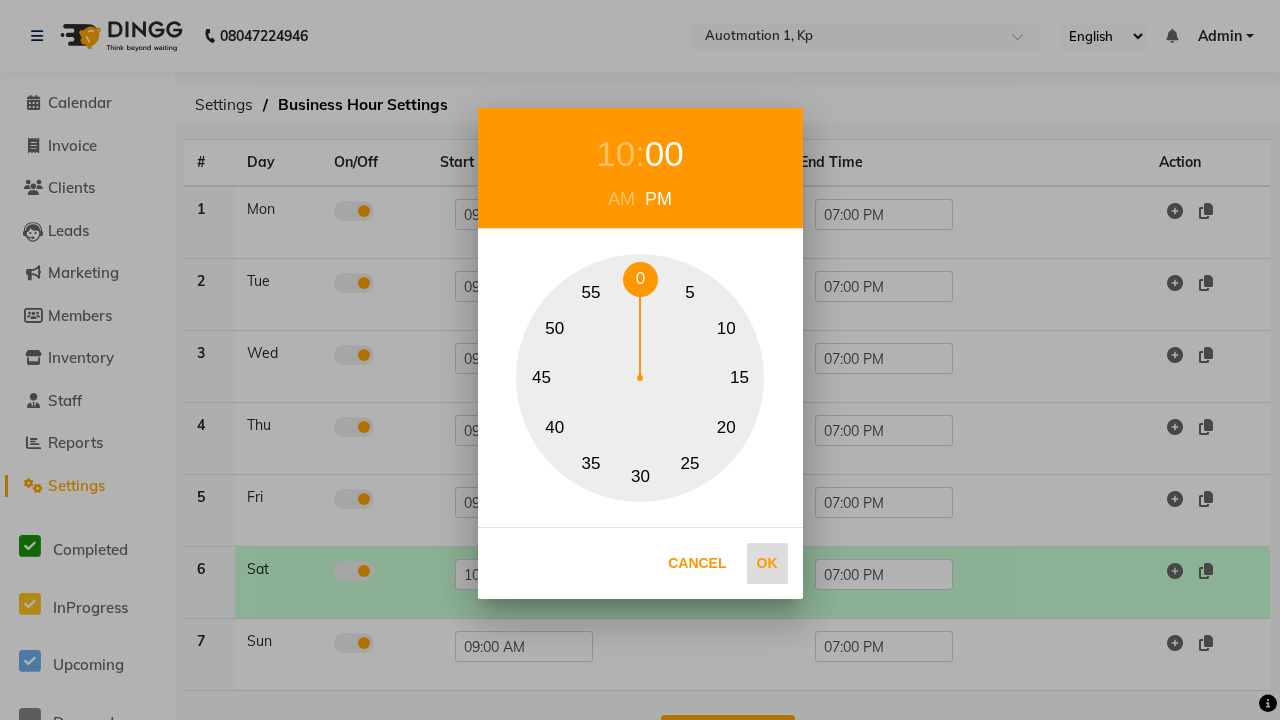 click on "Ok" at bounding box center [767, 563] 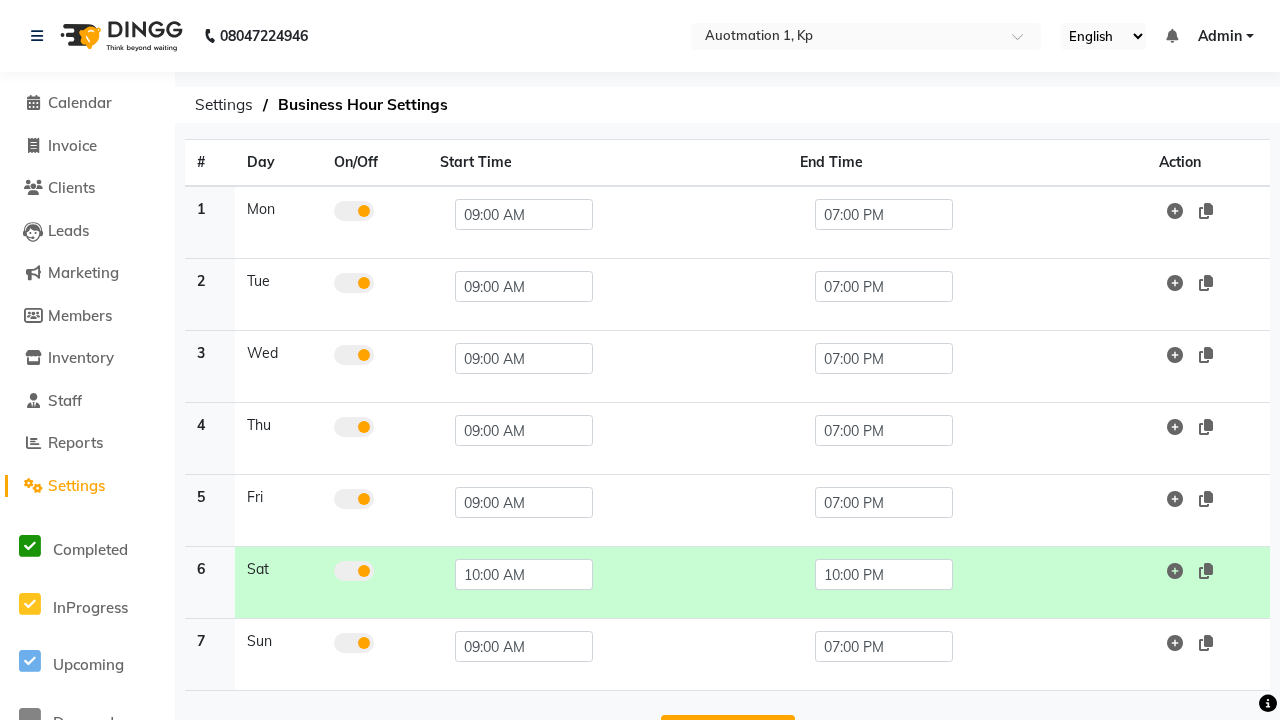 click on "Save Changes" 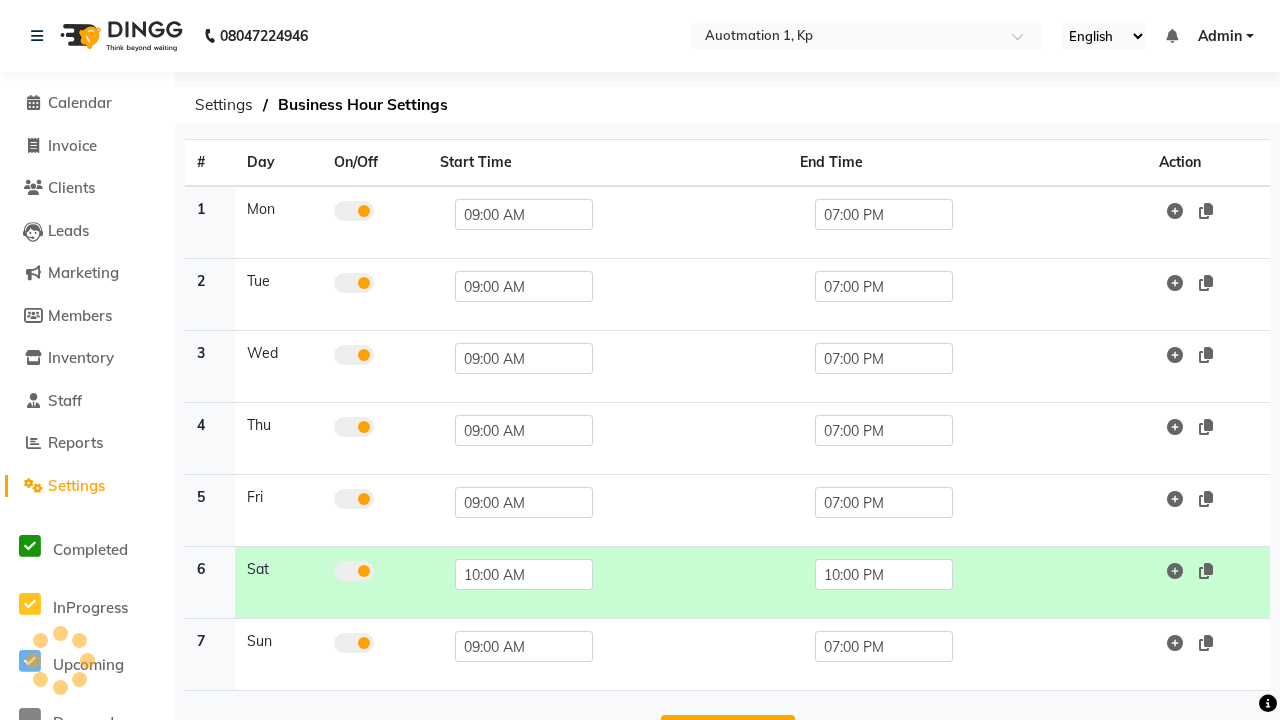 scroll, scrollTop: 33, scrollLeft: 0, axis: vertical 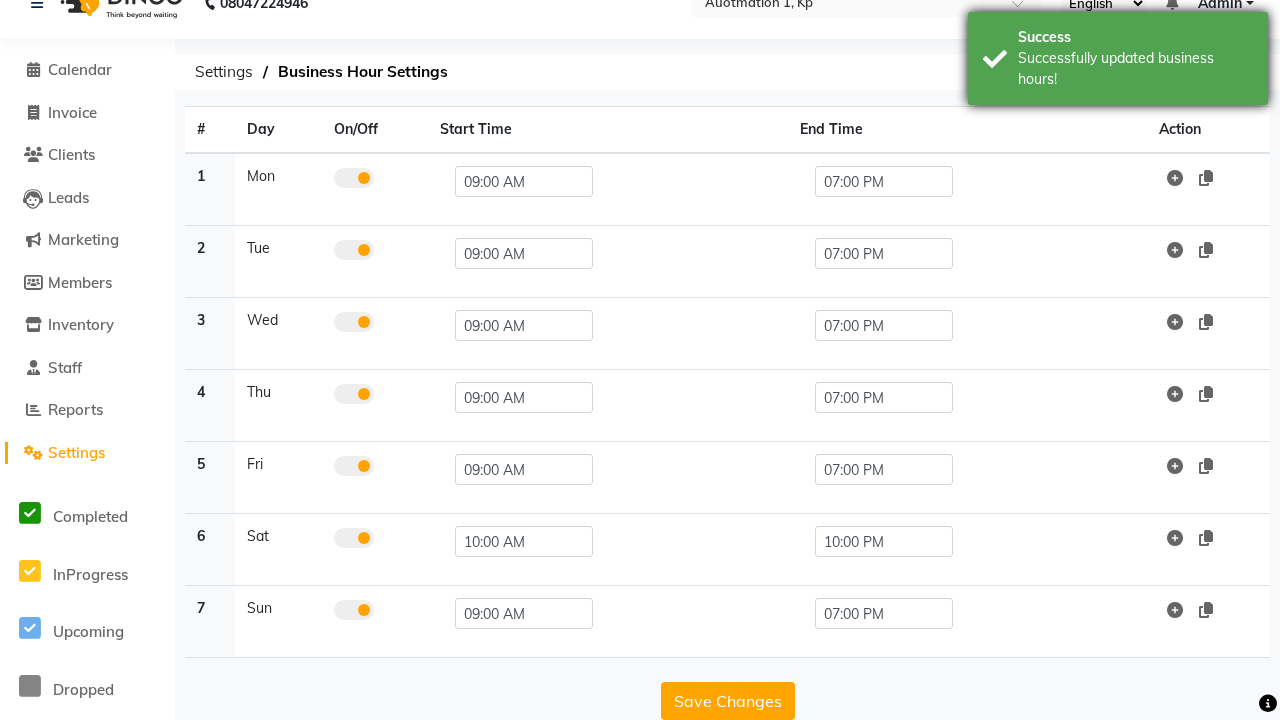 click on "Successfully updated business hours!" at bounding box center (1135, 69) 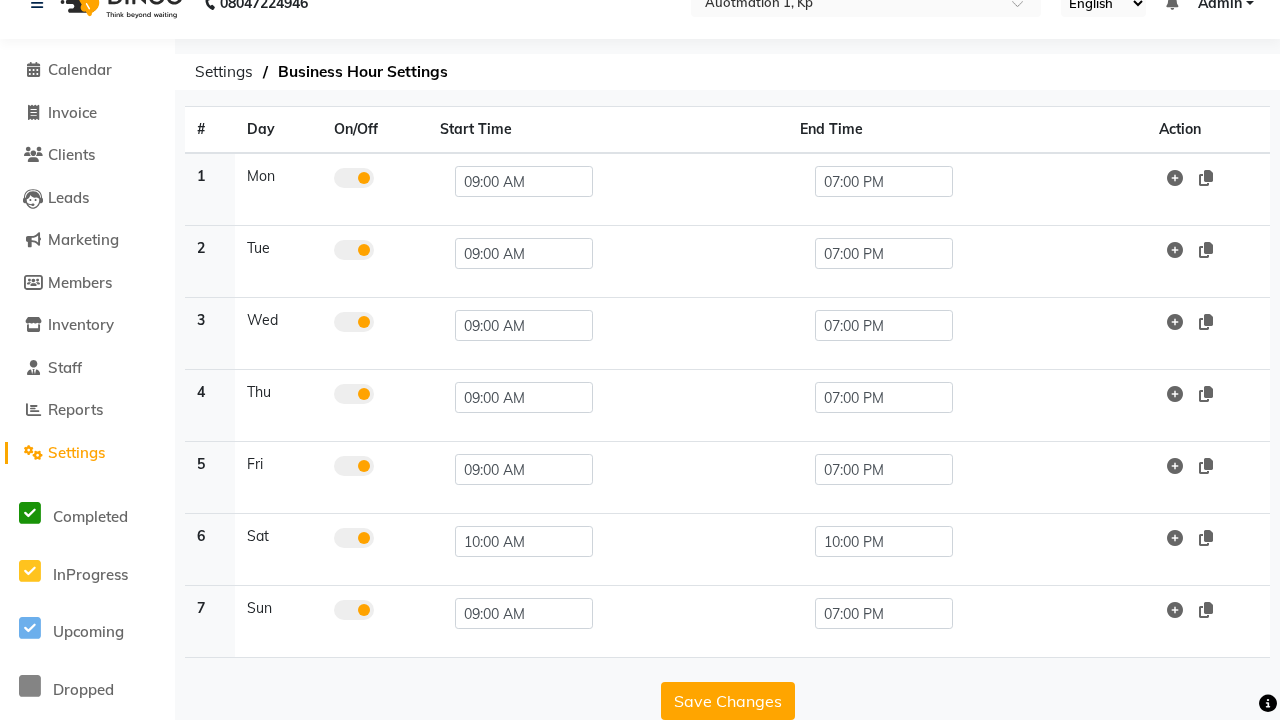 scroll, scrollTop: 8, scrollLeft: 0, axis: vertical 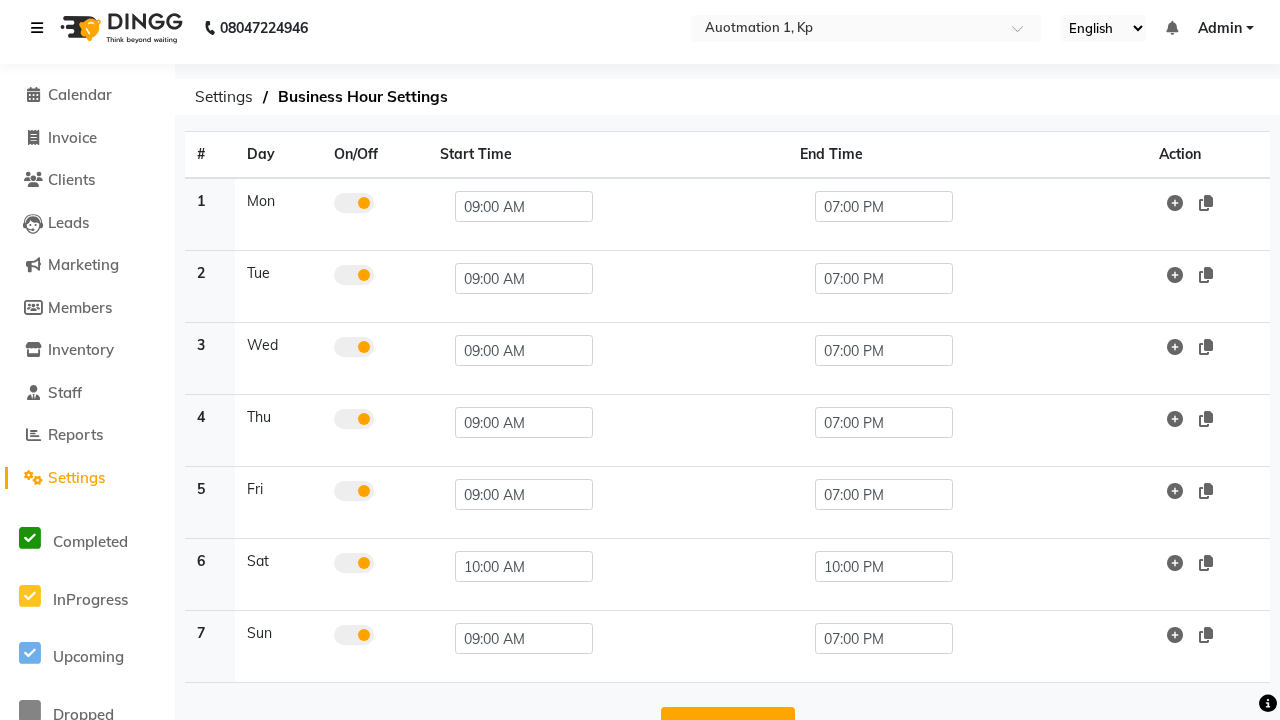 click at bounding box center [37, 28] 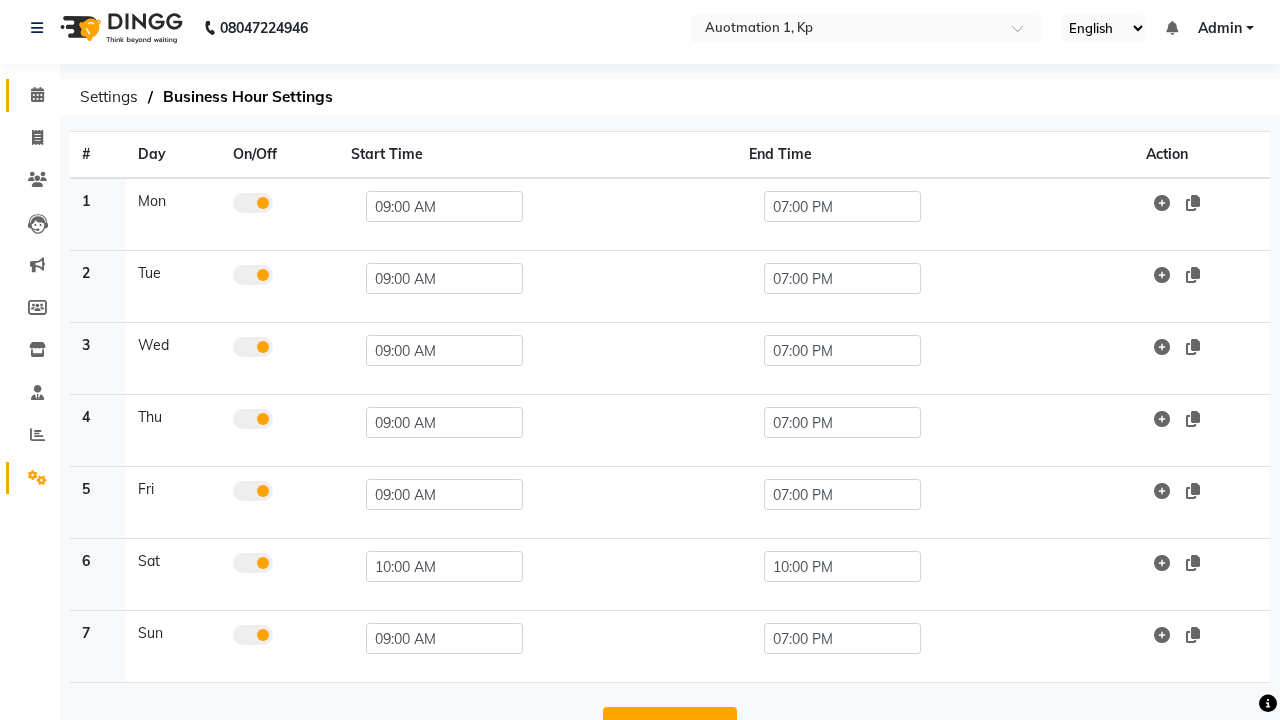 click 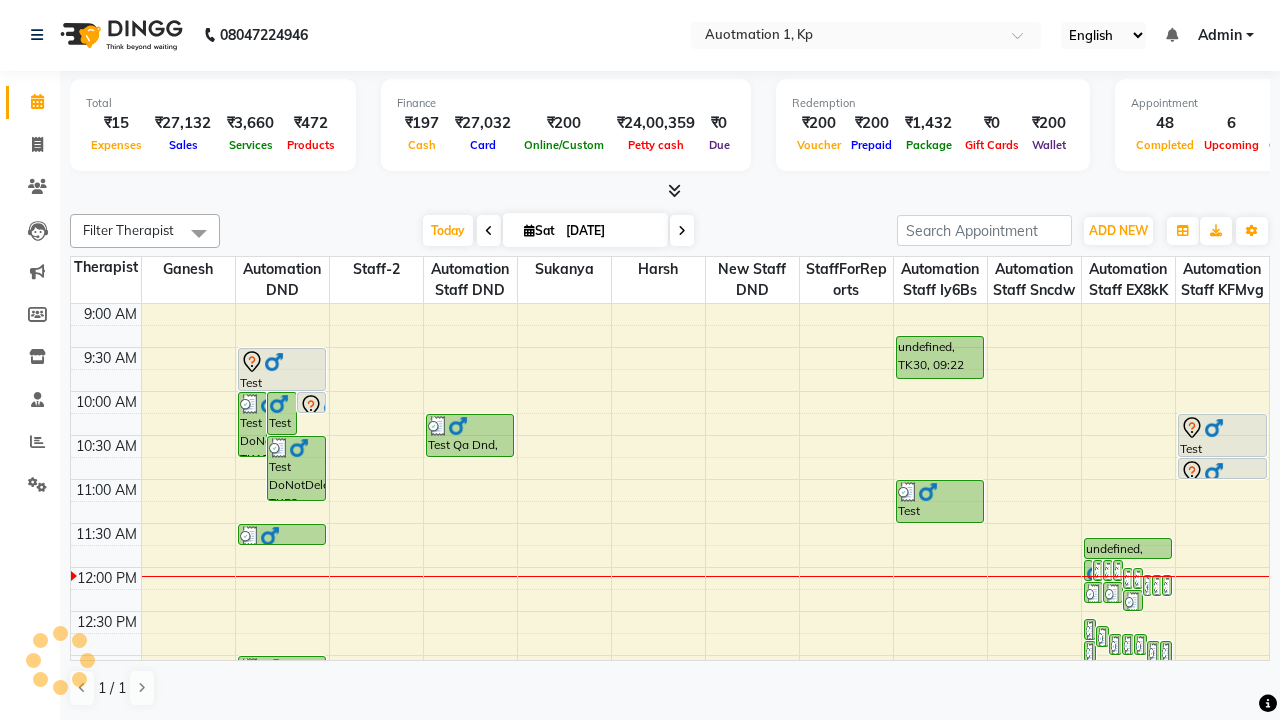 scroll, scrollTop: 0, scrollLeft: 0, axis: both 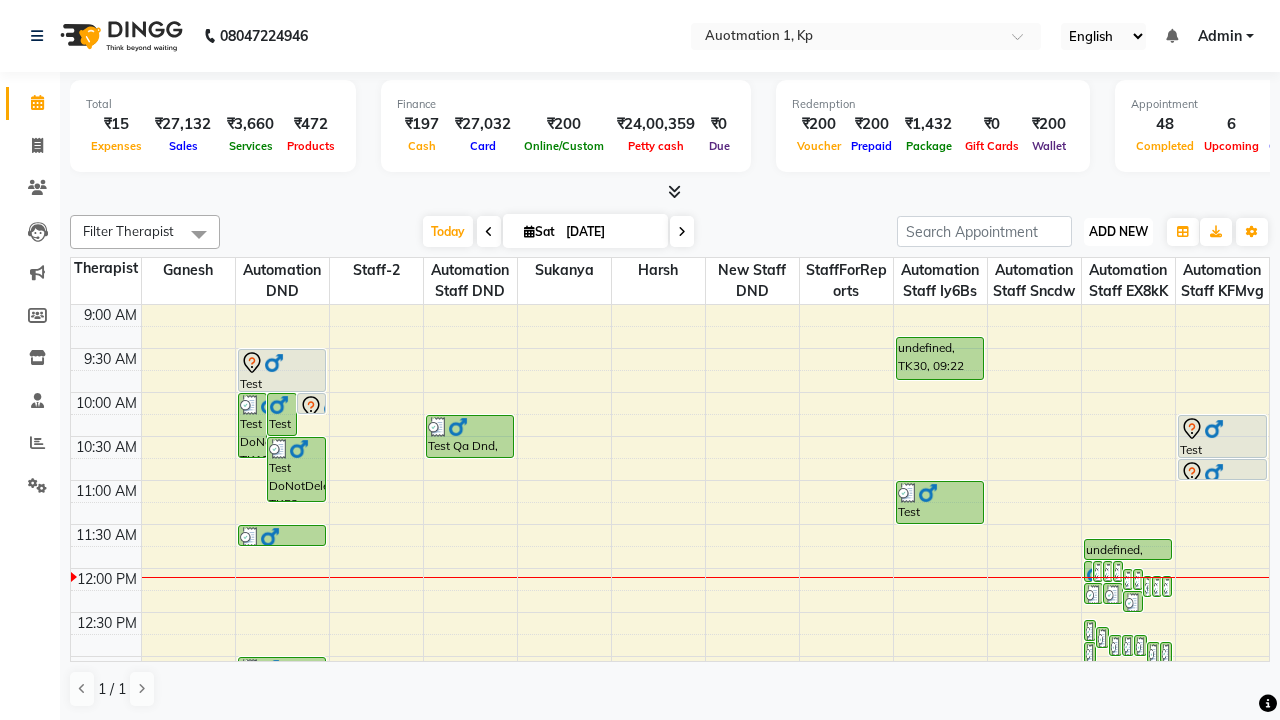 click on "ADD NEW" at bounding box center (1118, 231) 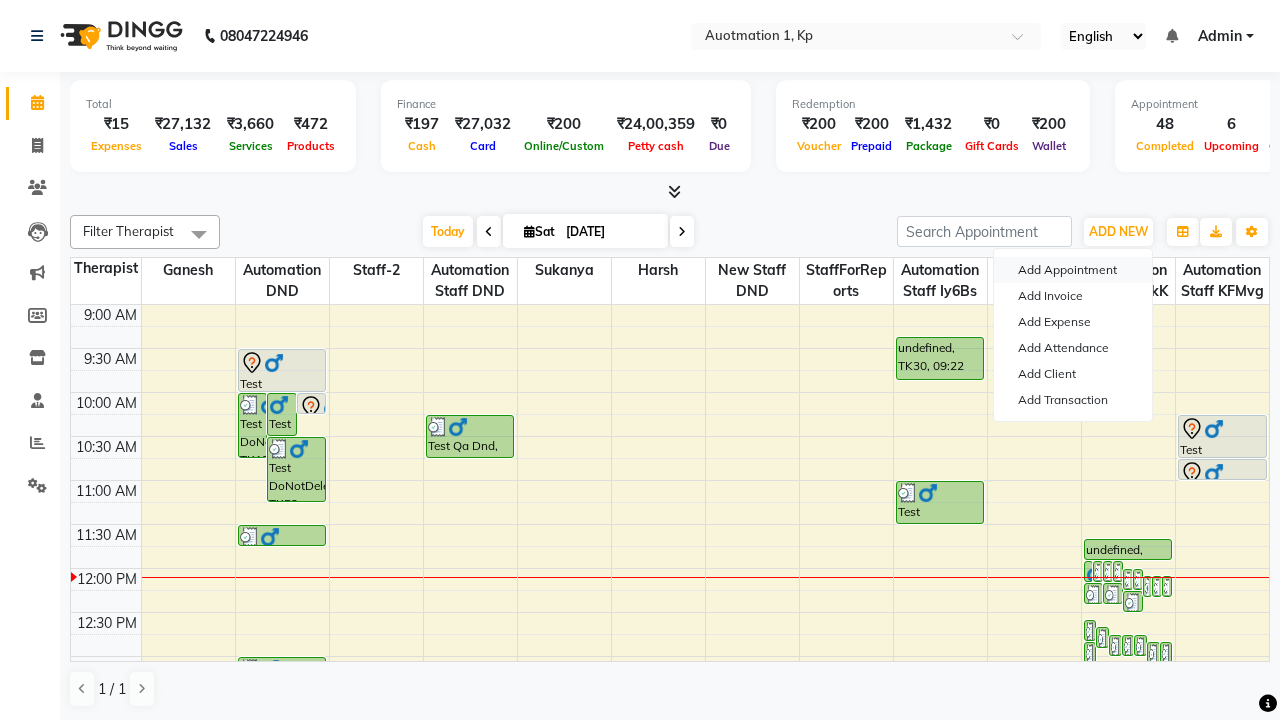 click on "Add Appointment" at bounding box center [1073, 270] 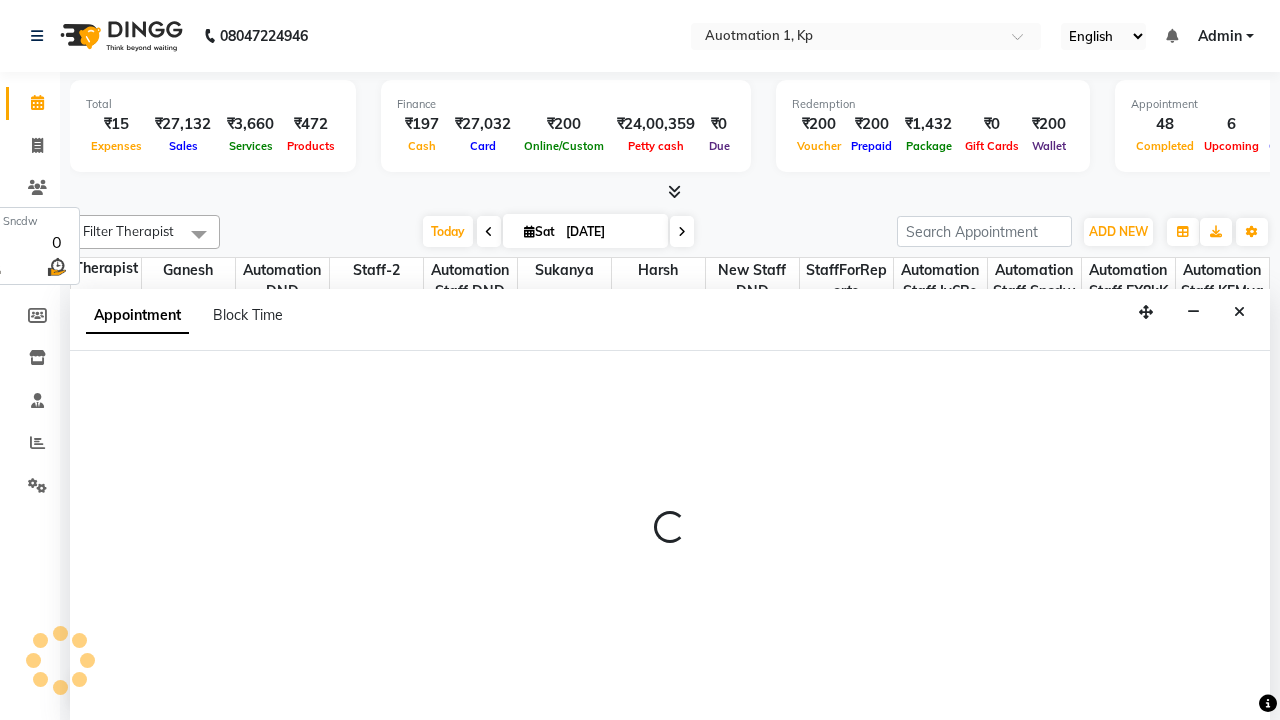 select on "tentative" 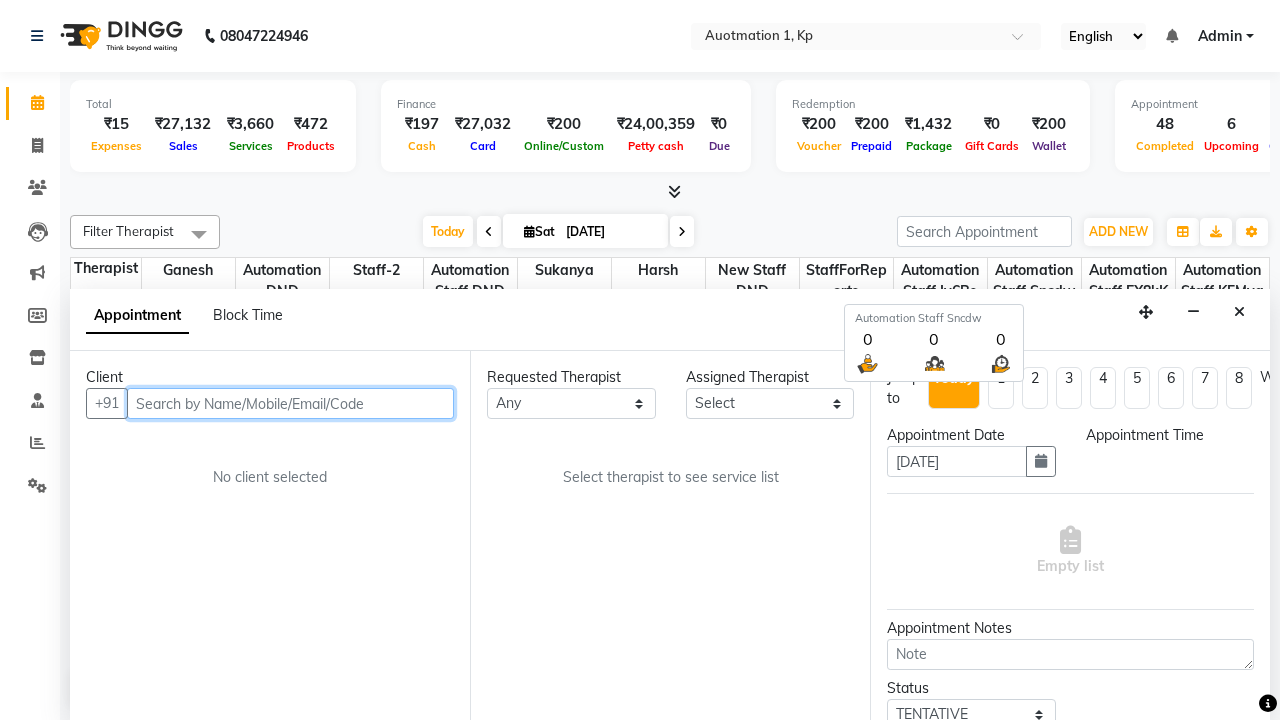select on "600" 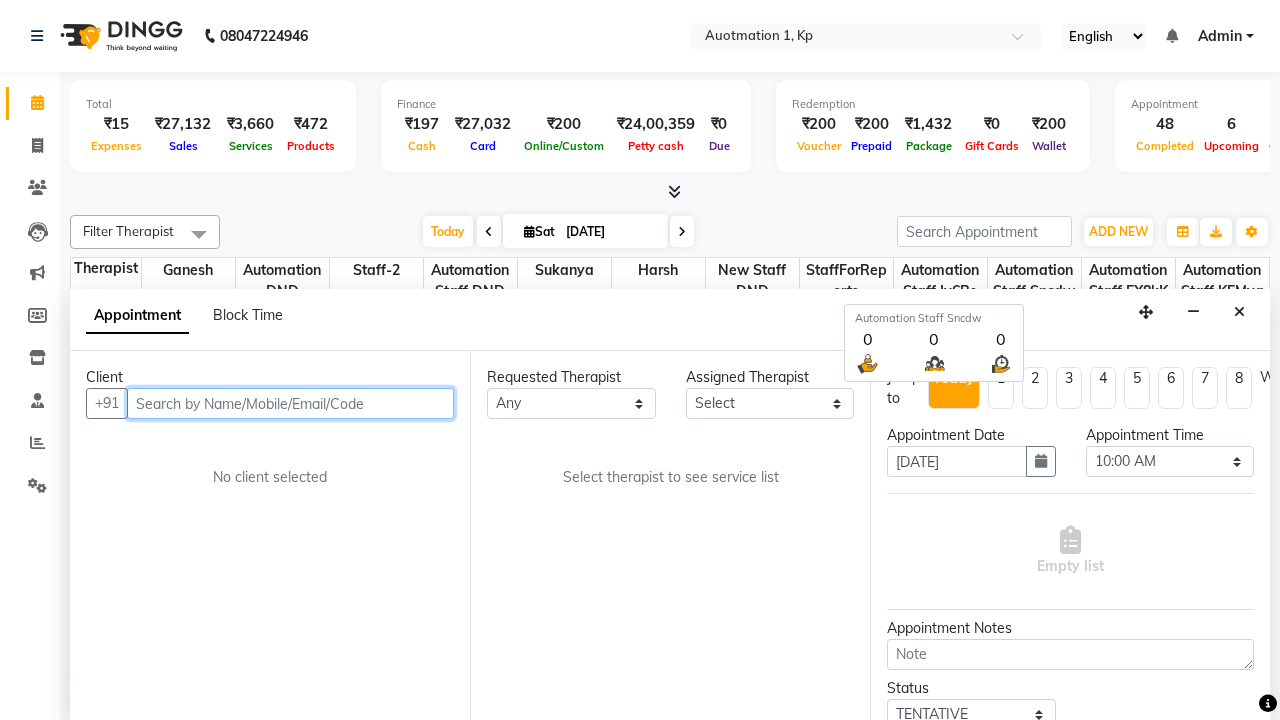 scroll, scrollTop: 1, scrollLeft: 0, axis: vertical 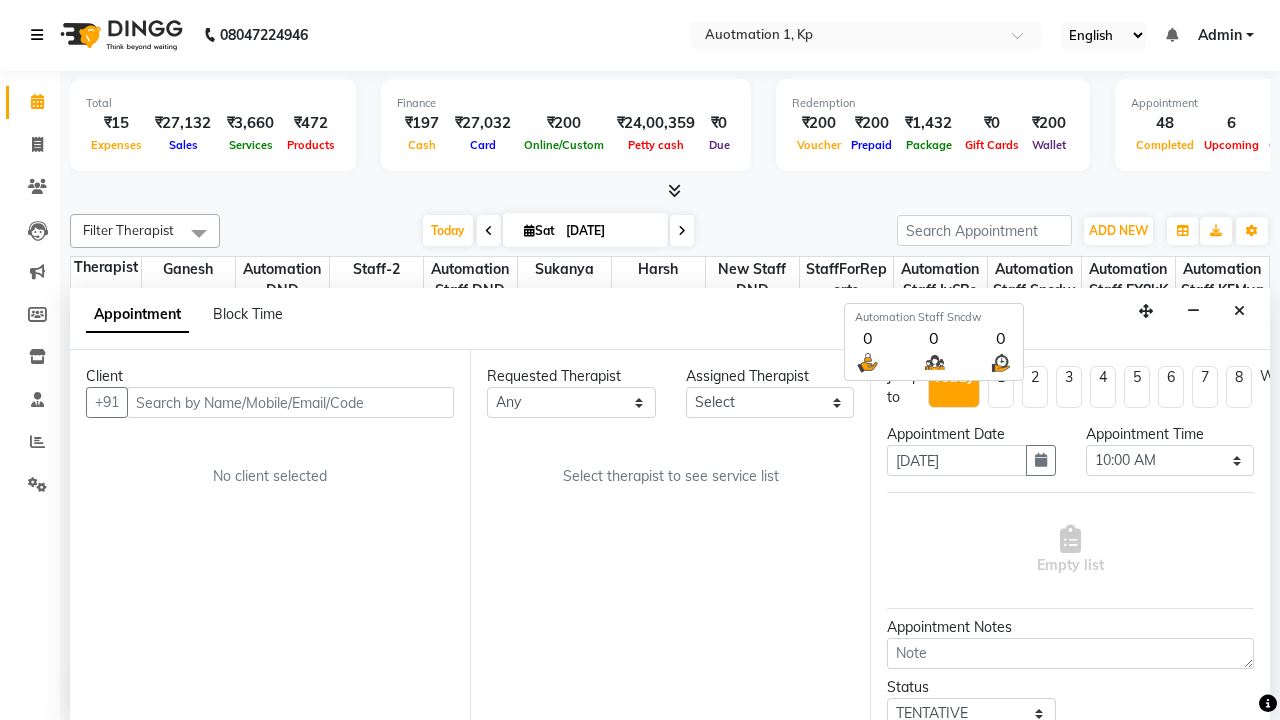 click at bounding box center [37, 35] 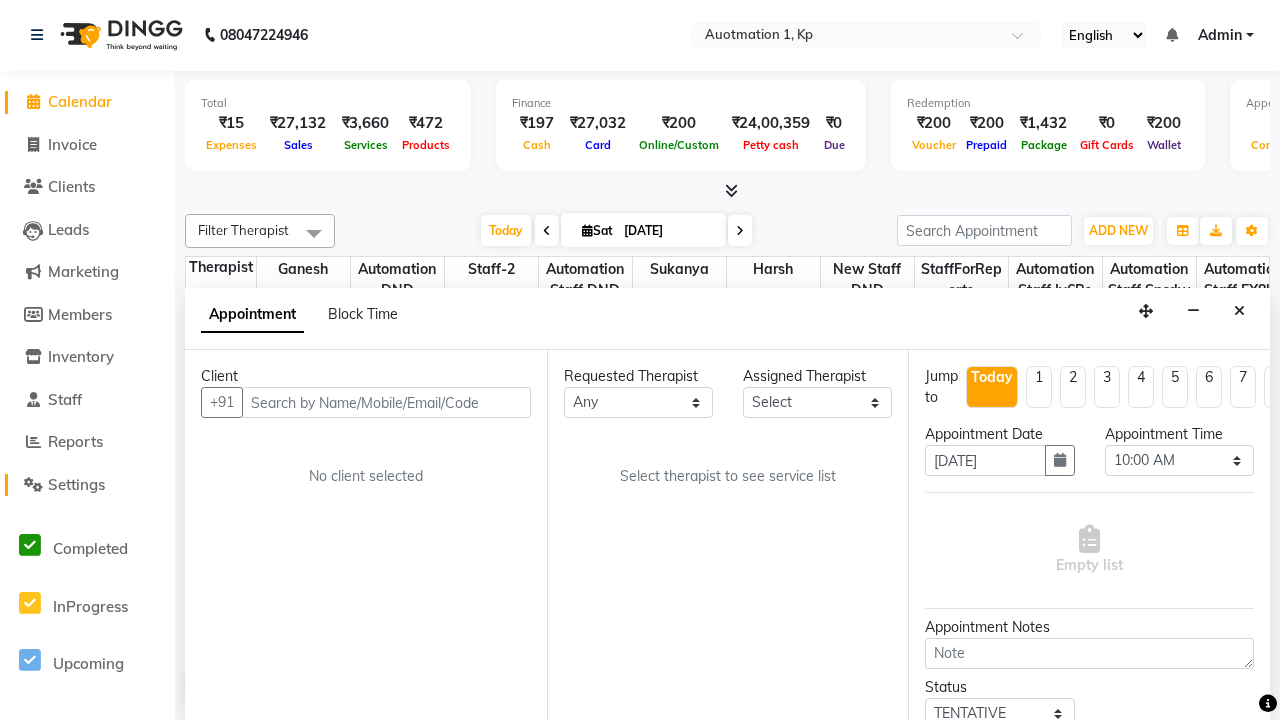 click on "Settings" 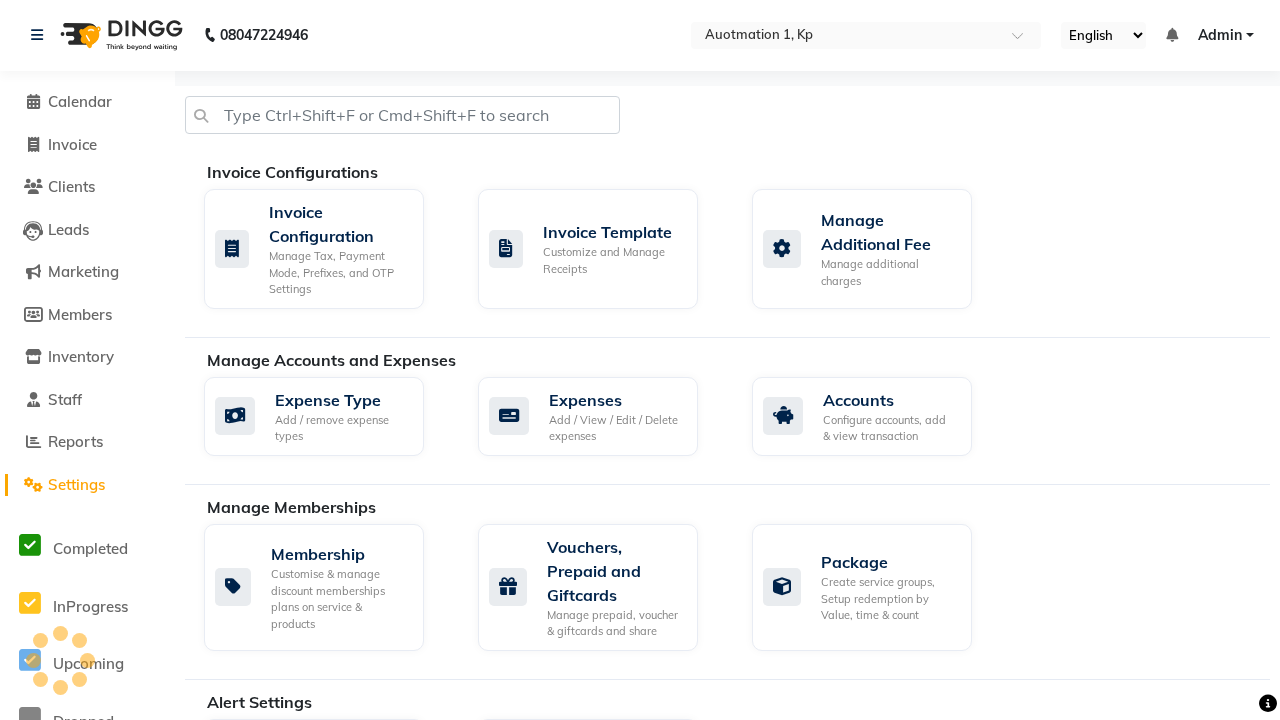 scroll, scrollTop: 0, scrollLeft: 0, axis: both 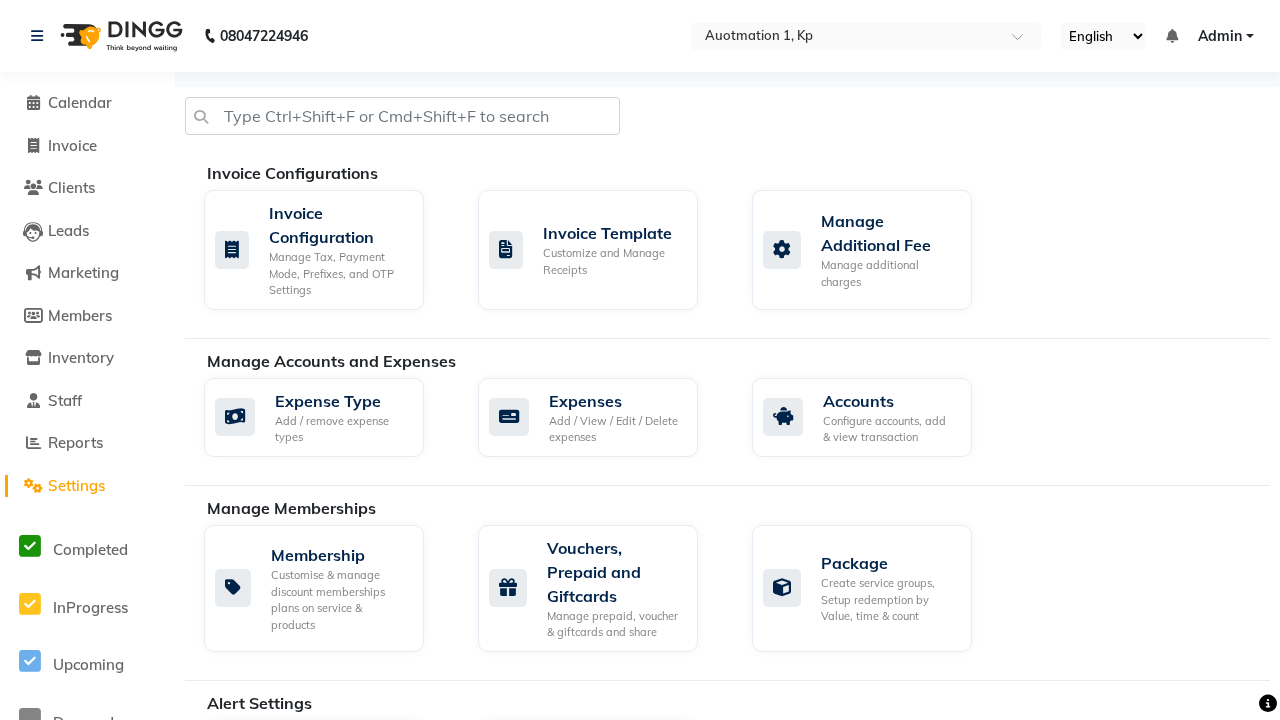 click on "Business Hours" 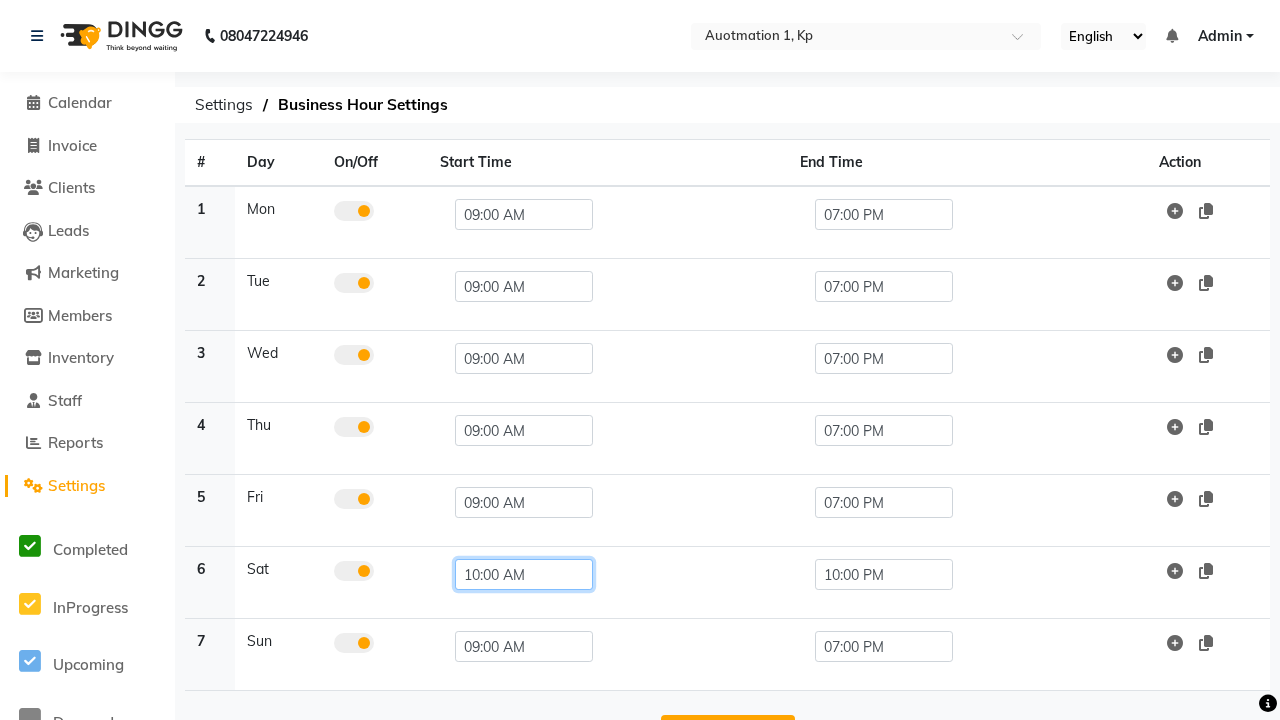 click on "10:00 AM" 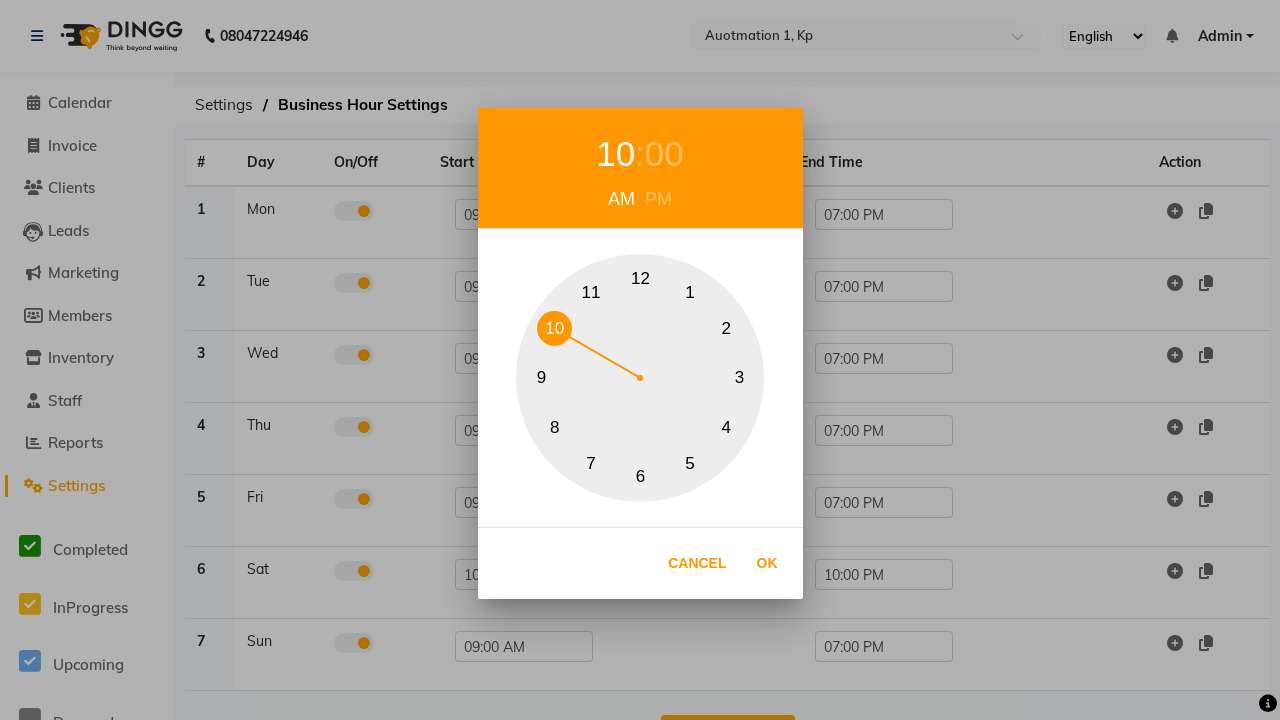 click on "9" at bounding box center [541, 378] 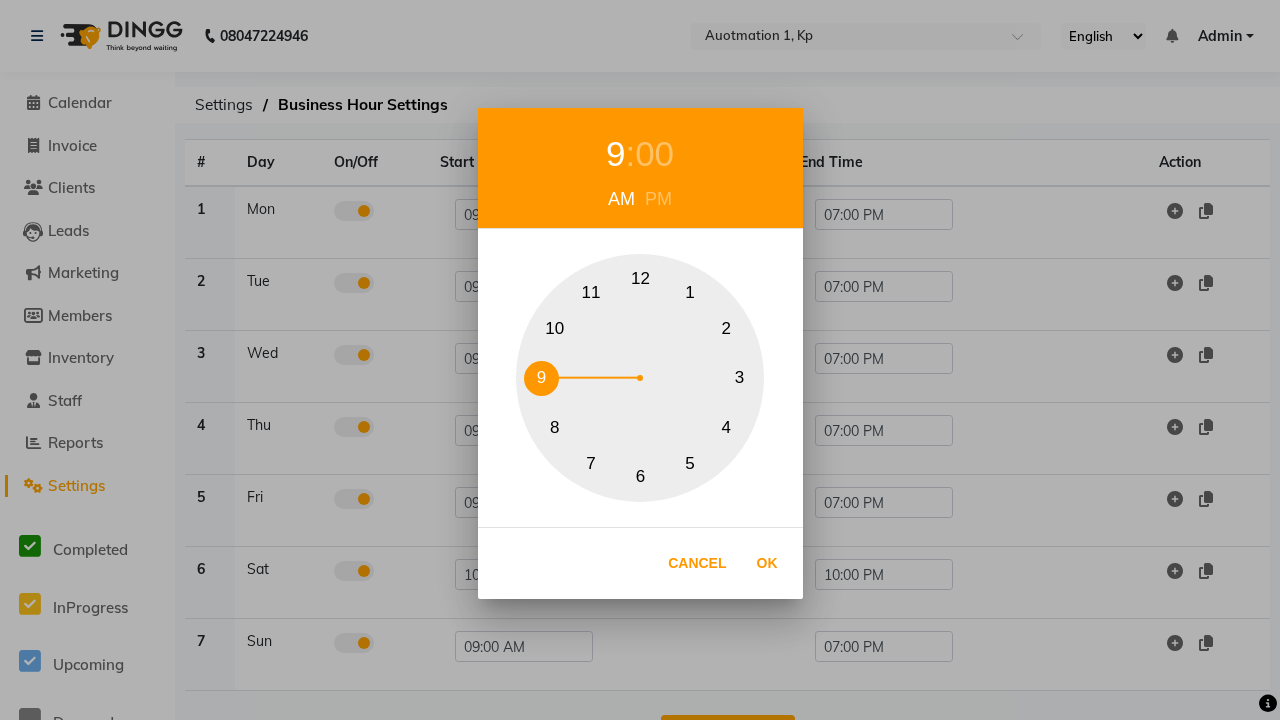 click on "00" at bounding box center [654, 154] 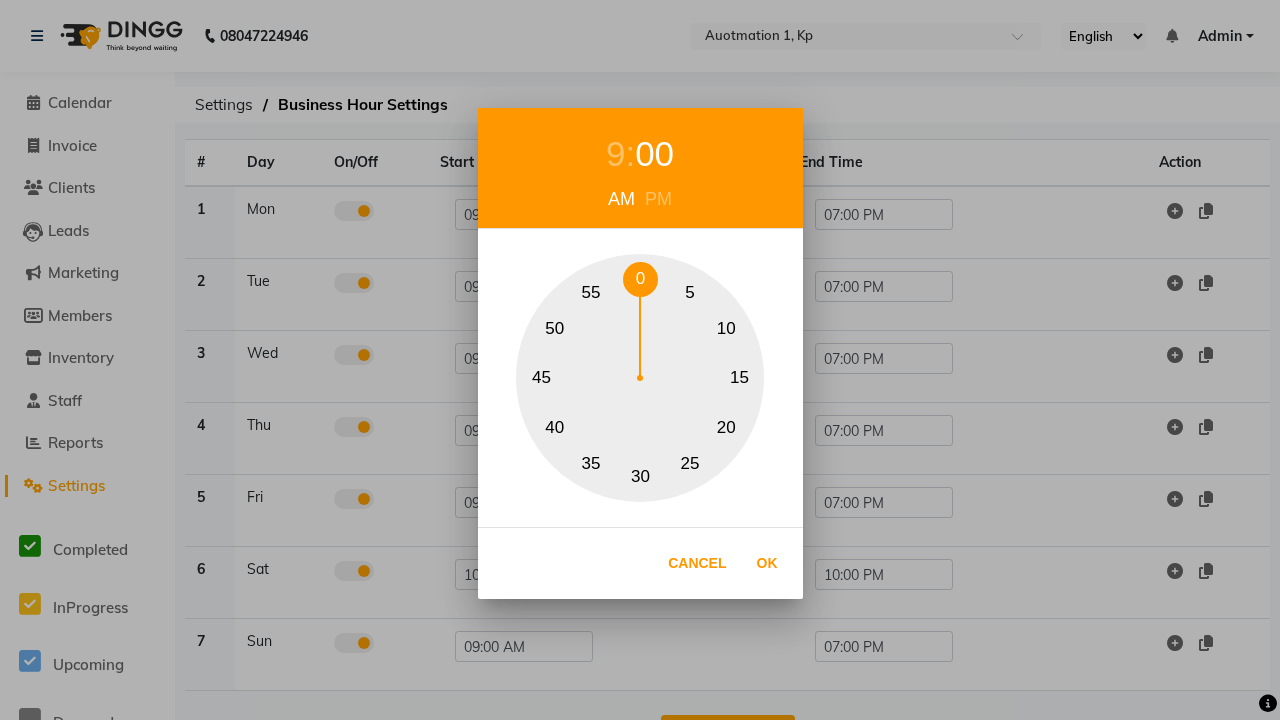 click on "0" at bounding box center (640, 279) 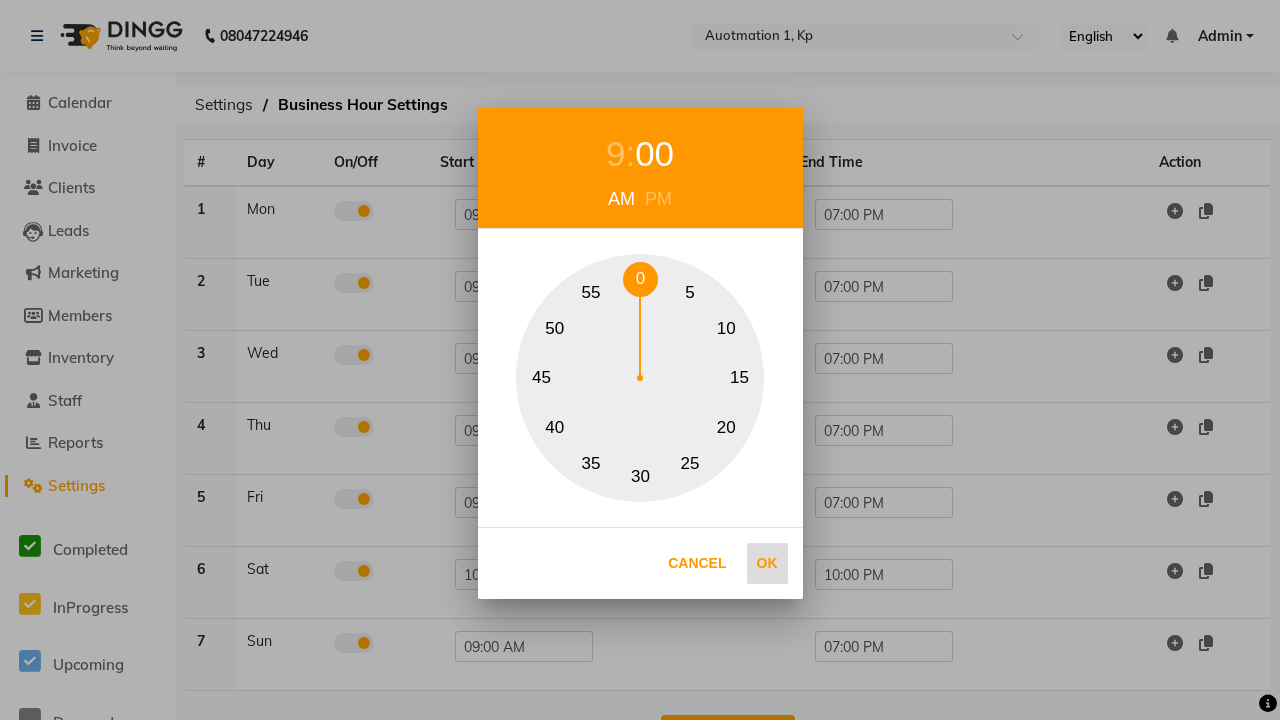 click on "Ok" at bounding box center [767, 563] 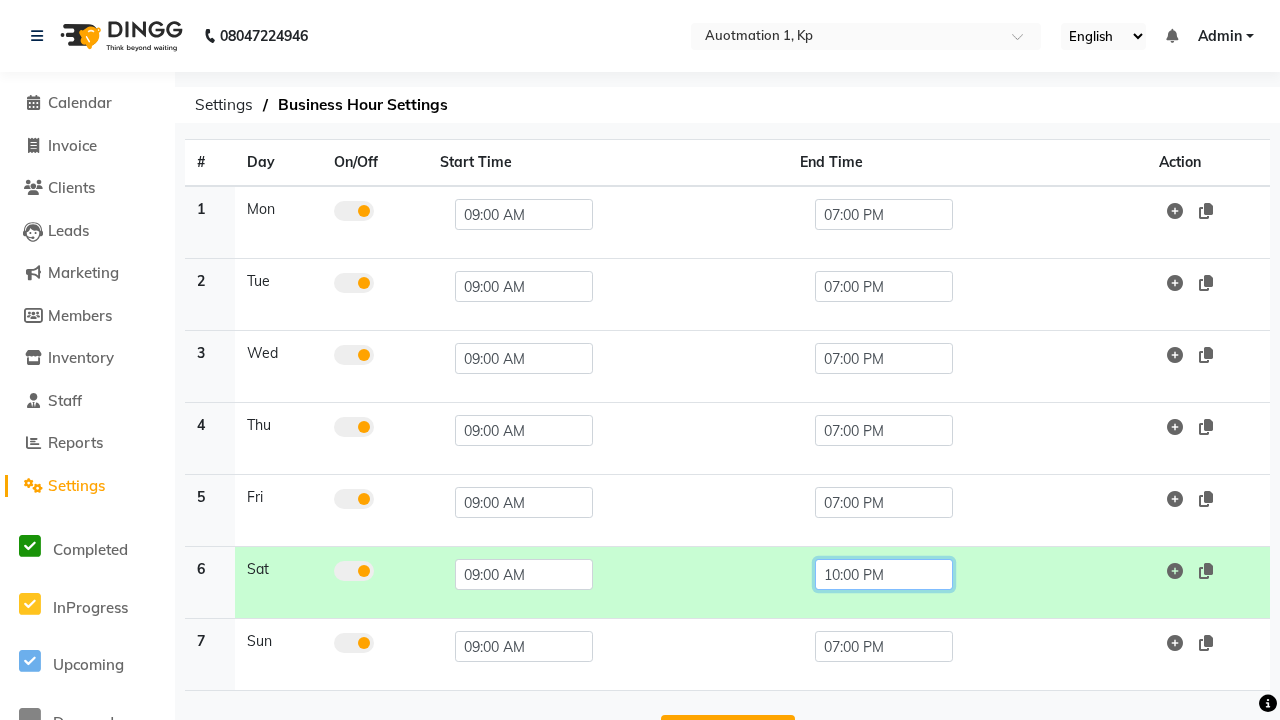 click on "10:00 PM" 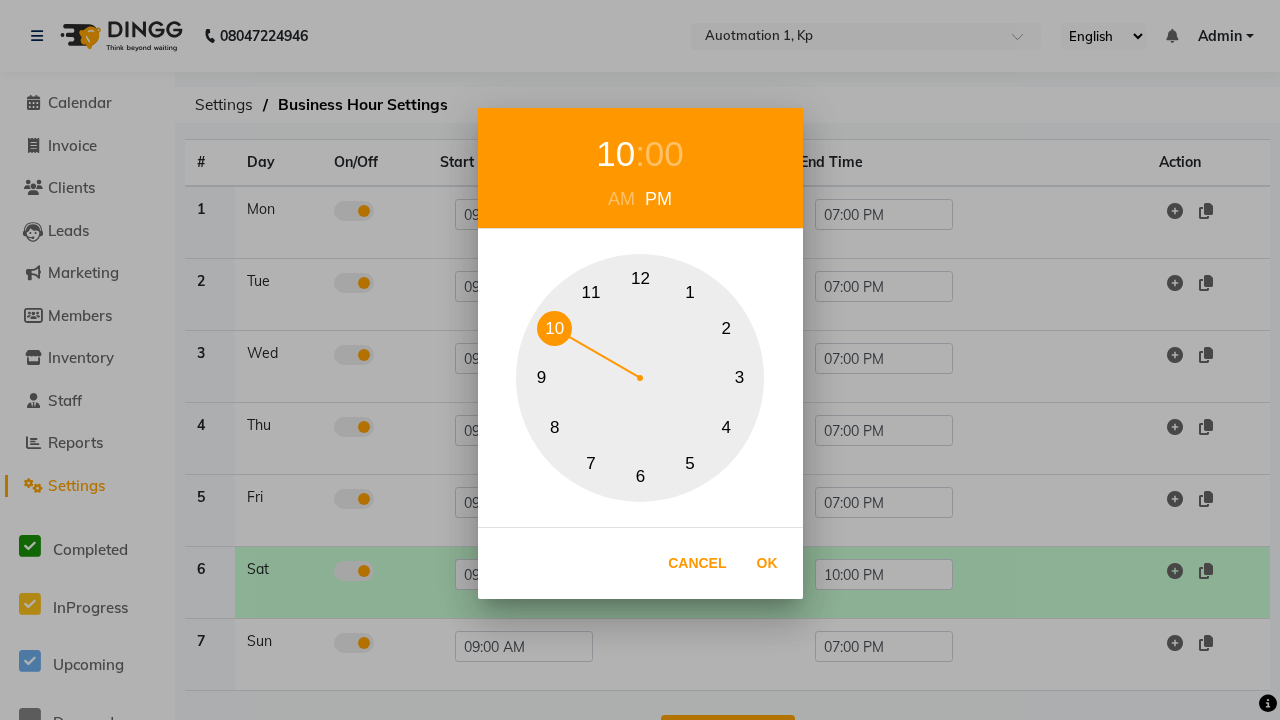 click on "7" at bounding box center [591, 463] 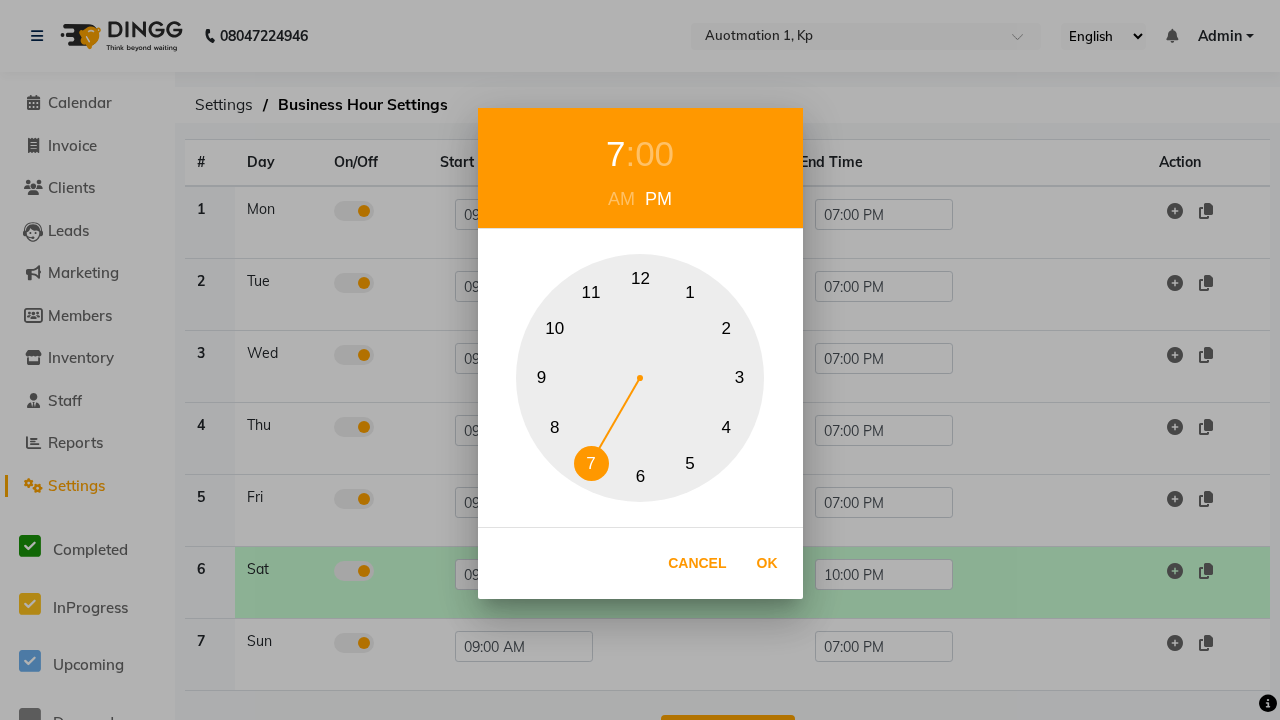 click on "00" at bounding box center (654, 154) 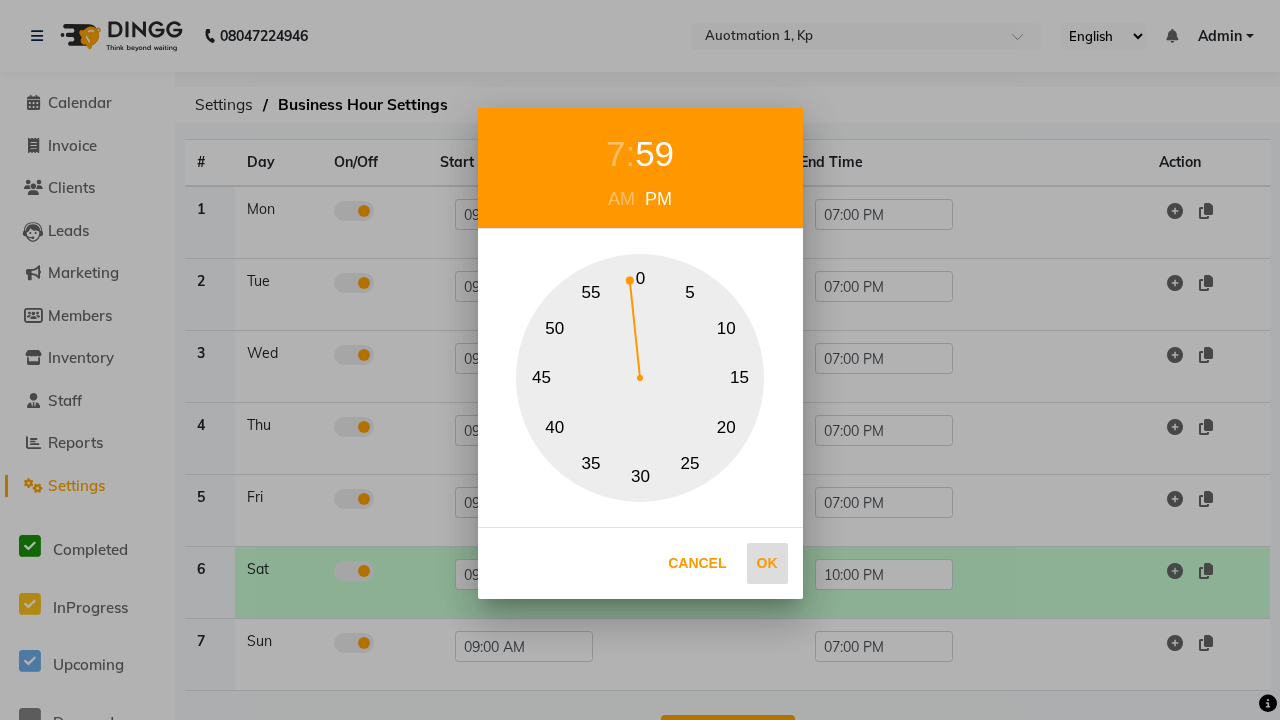 click on "Ok" at bounding box center [767, 563] 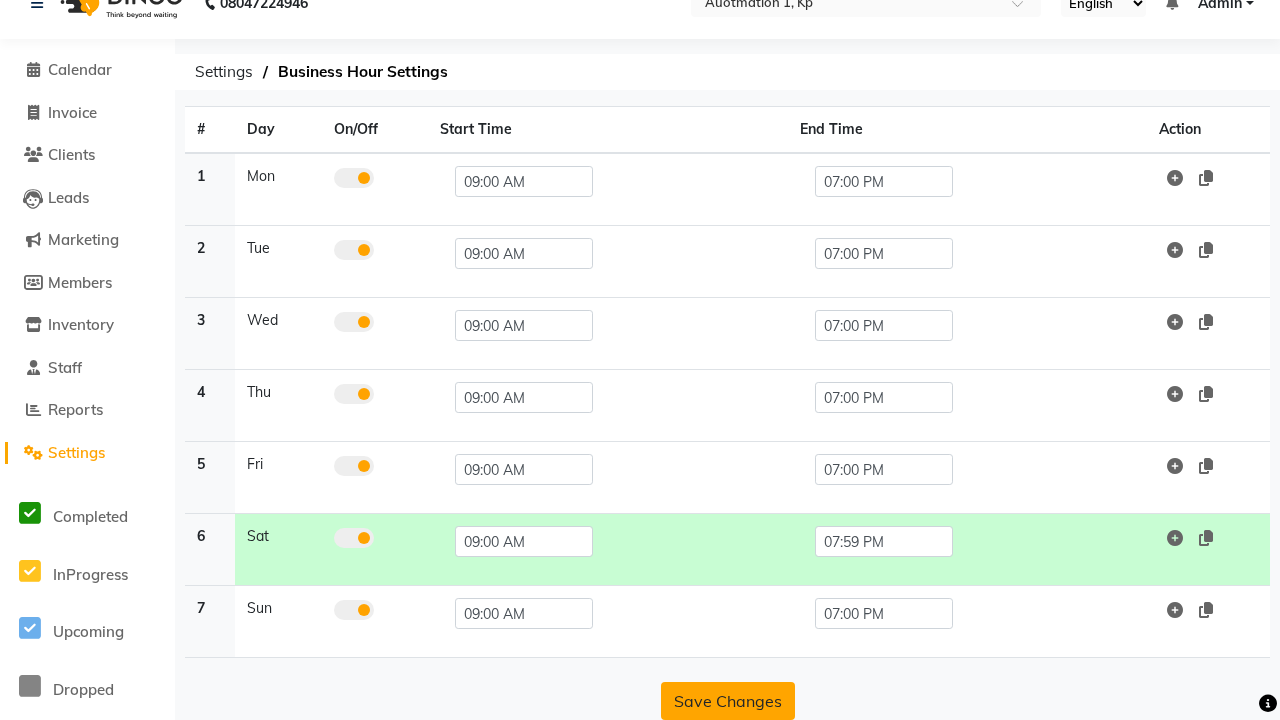 click on "Save Changes" 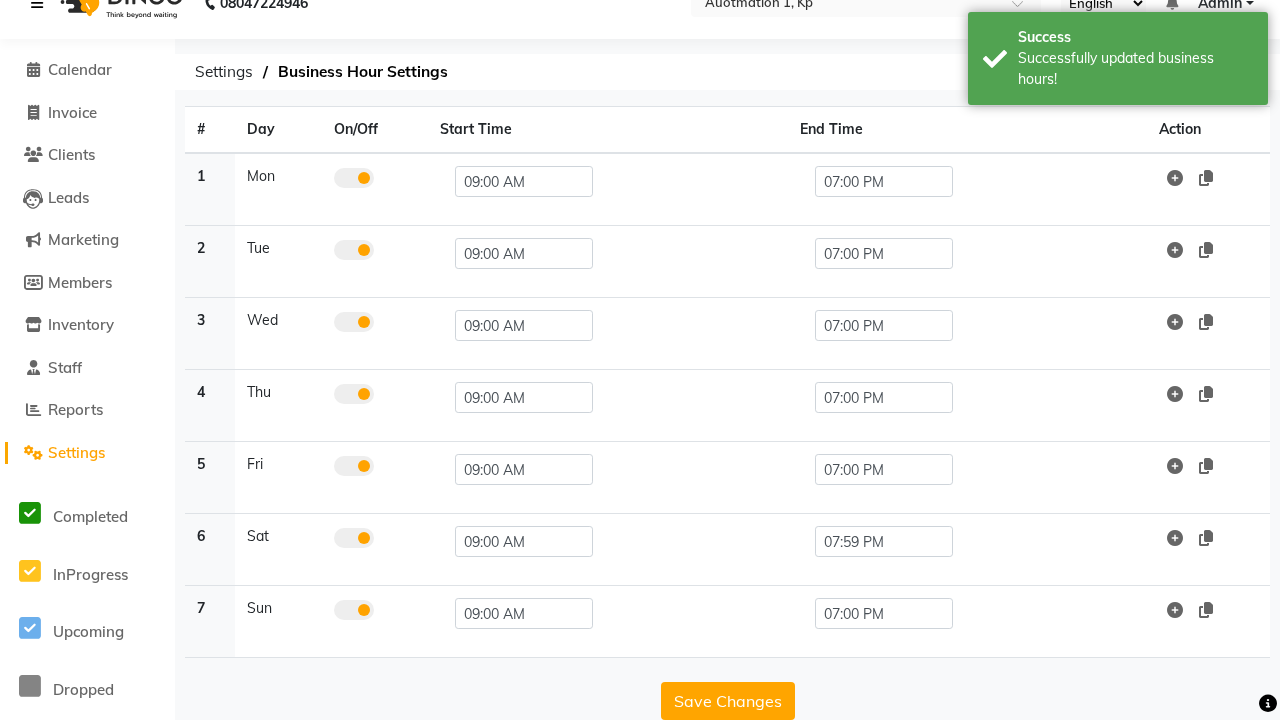 click at bounding box center (37, 3) 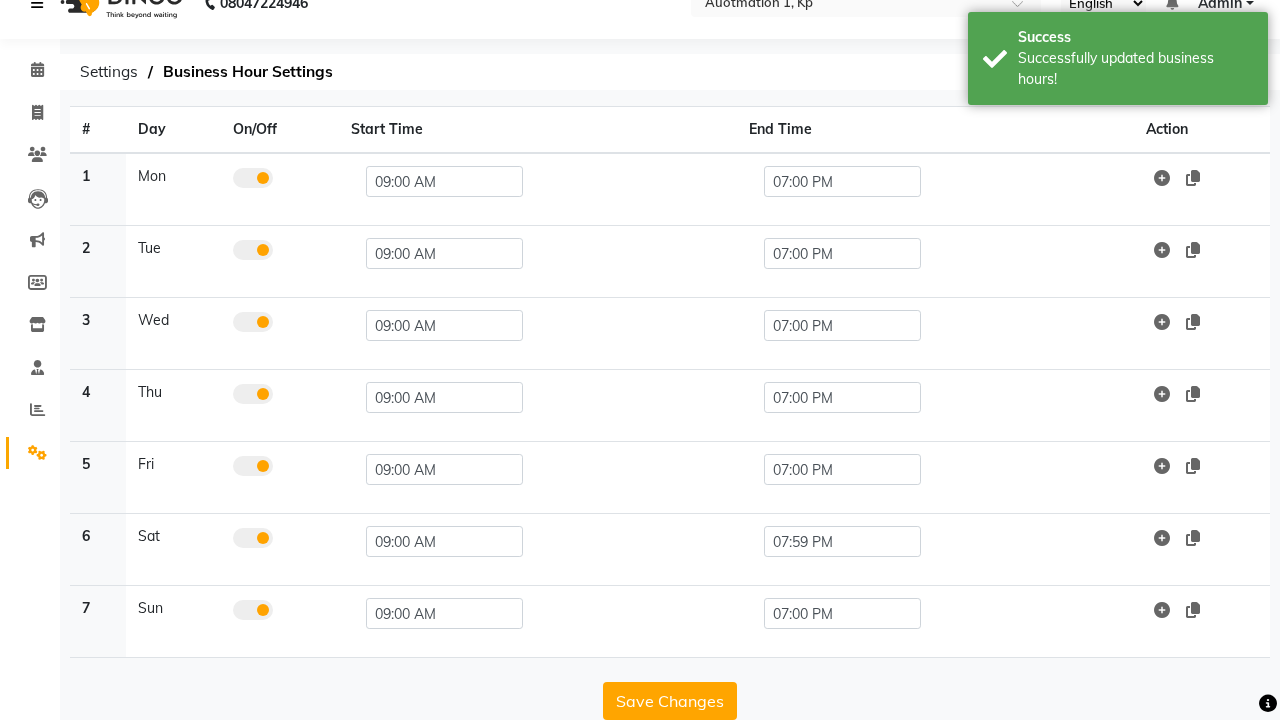 scroll, scrollTop: 8, scrollLeft: 0, axis: vertical 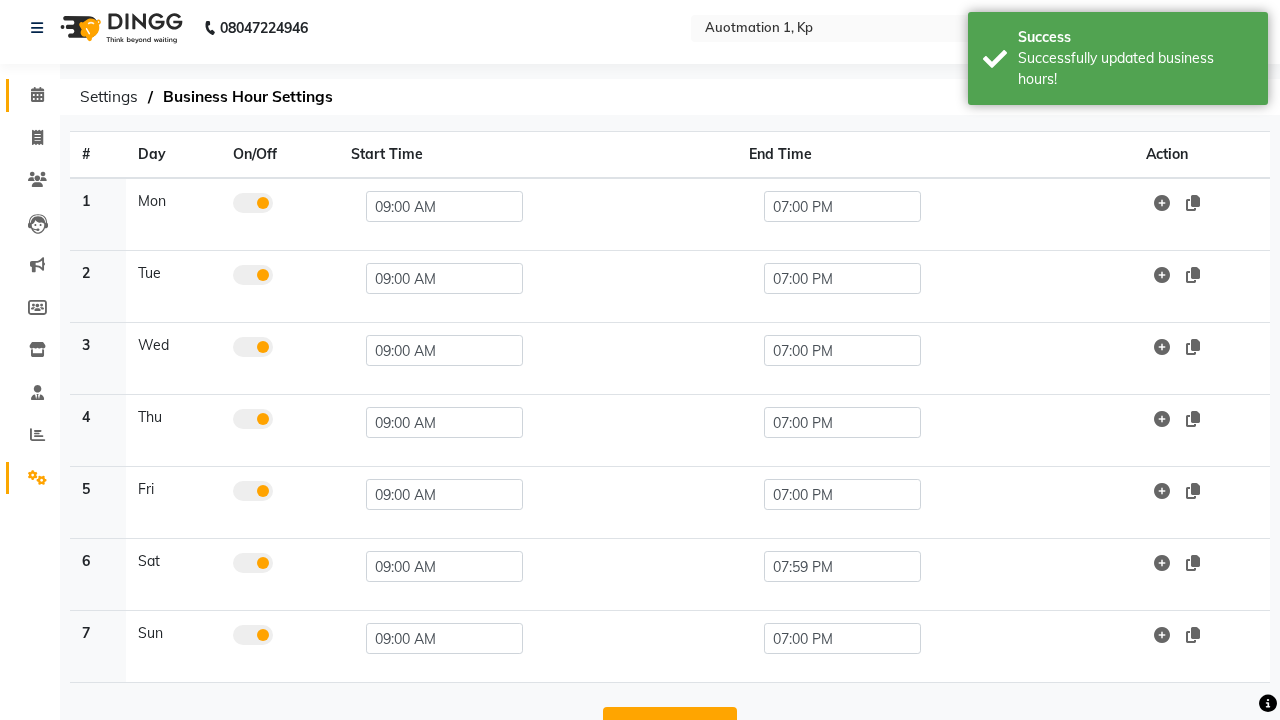 click 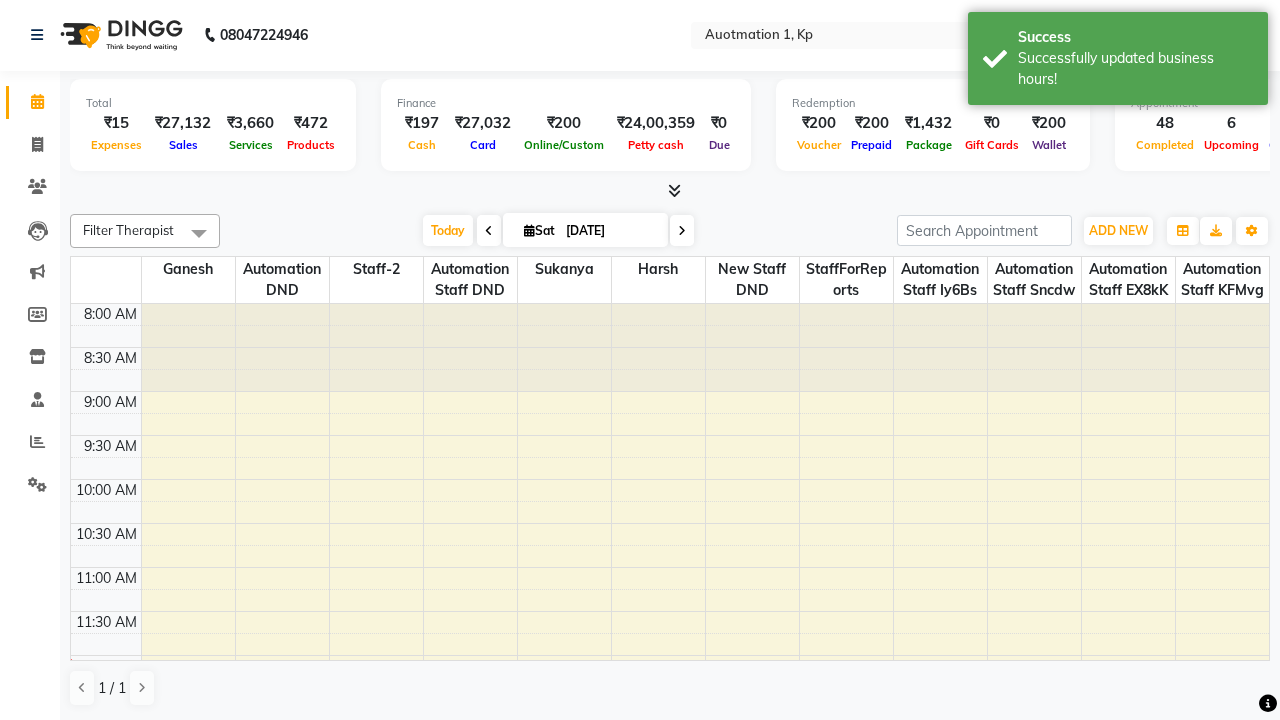 scroll, scrollTop: 0, scrollLeft: 0, axis: both 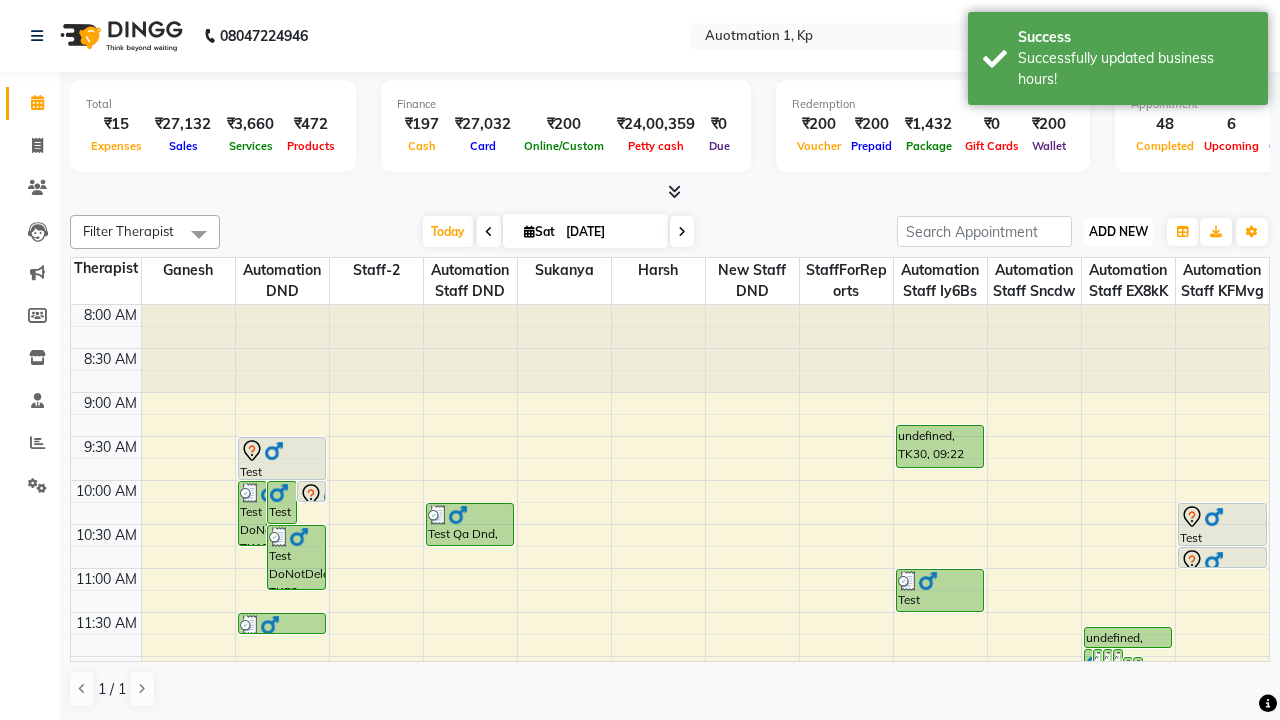 click on "ADD NEW" at bounding box center (1118, 231) 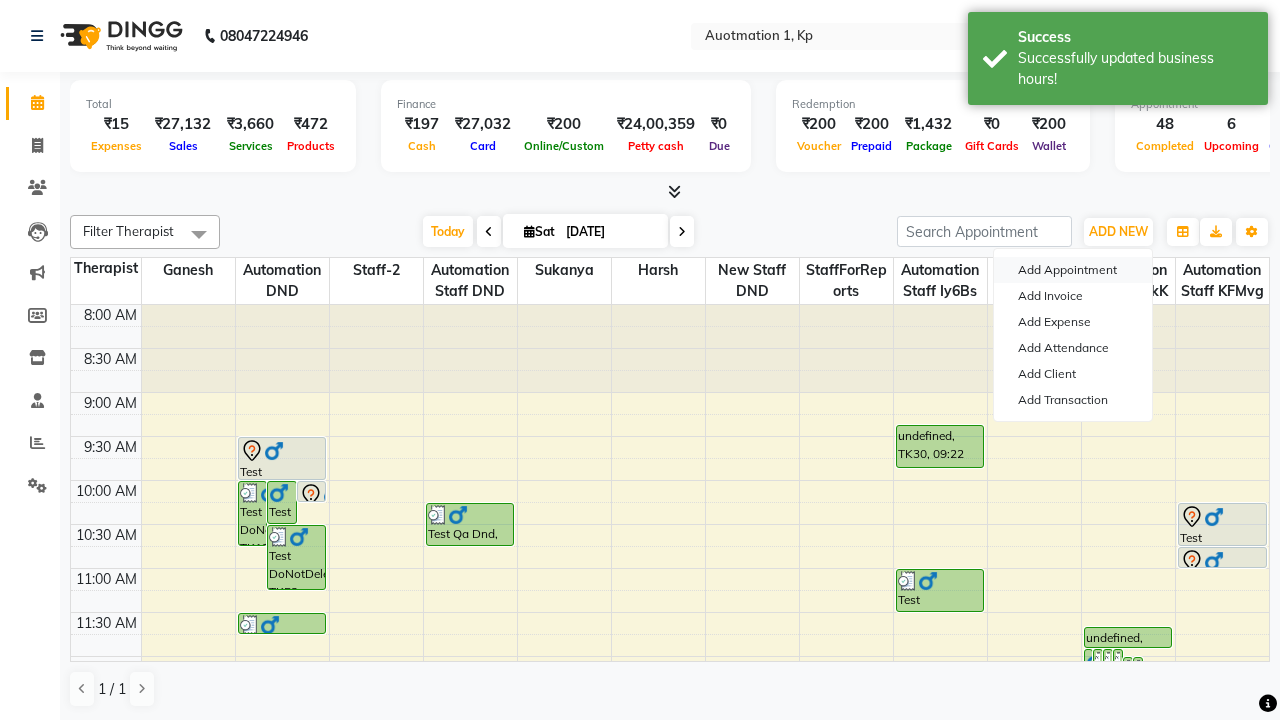 click on "Add Appointment" at bounding box center [1073, 270] 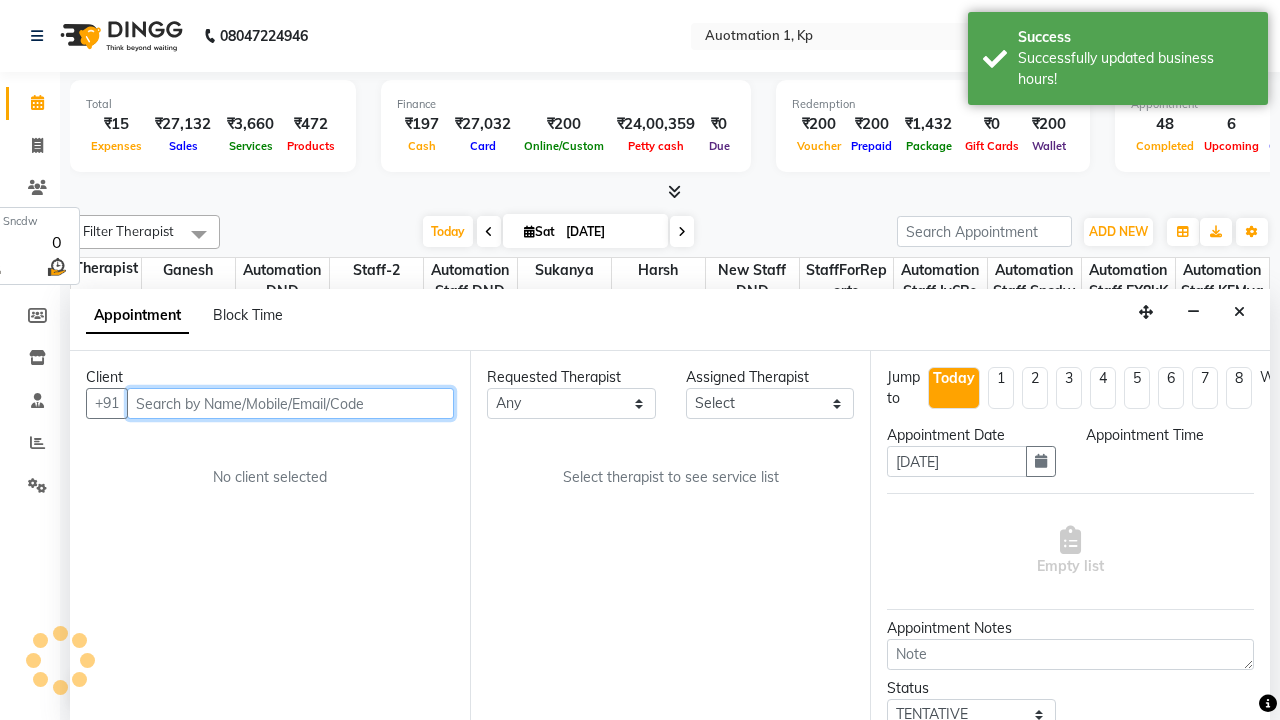 select on "540" 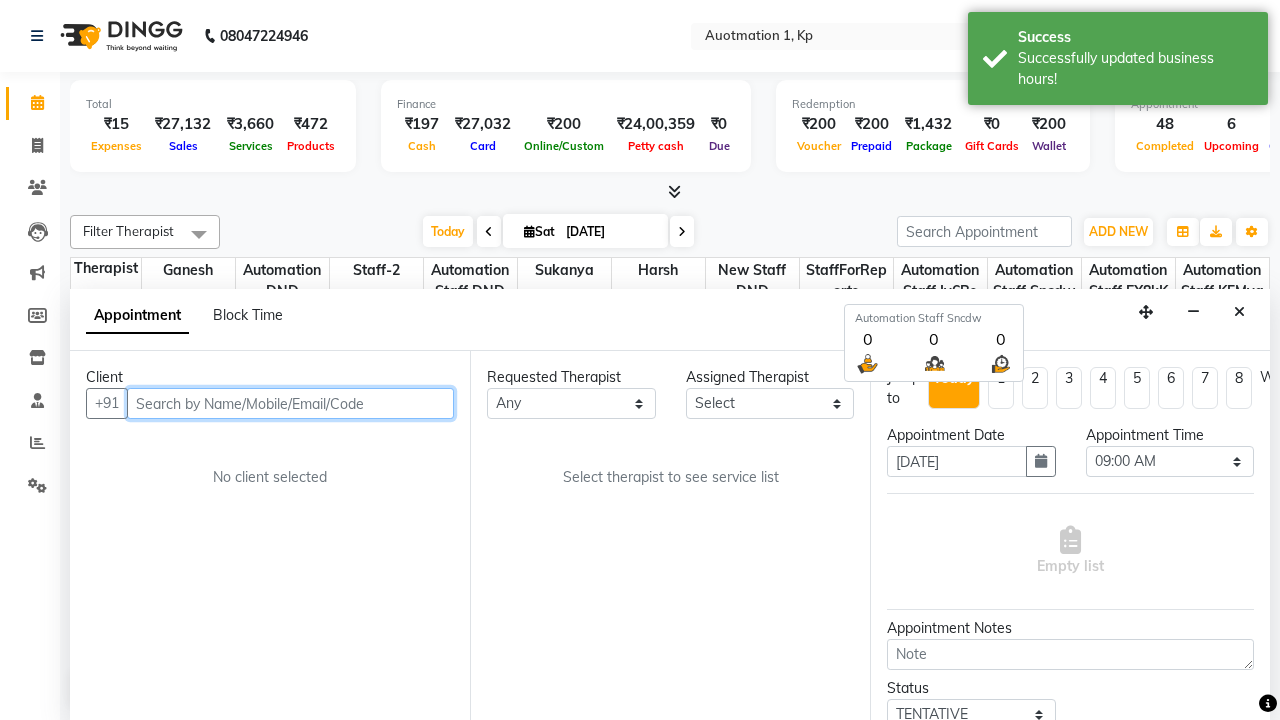 scroll, scrollTop: 1, scrollLeft: 0, axis: vertical 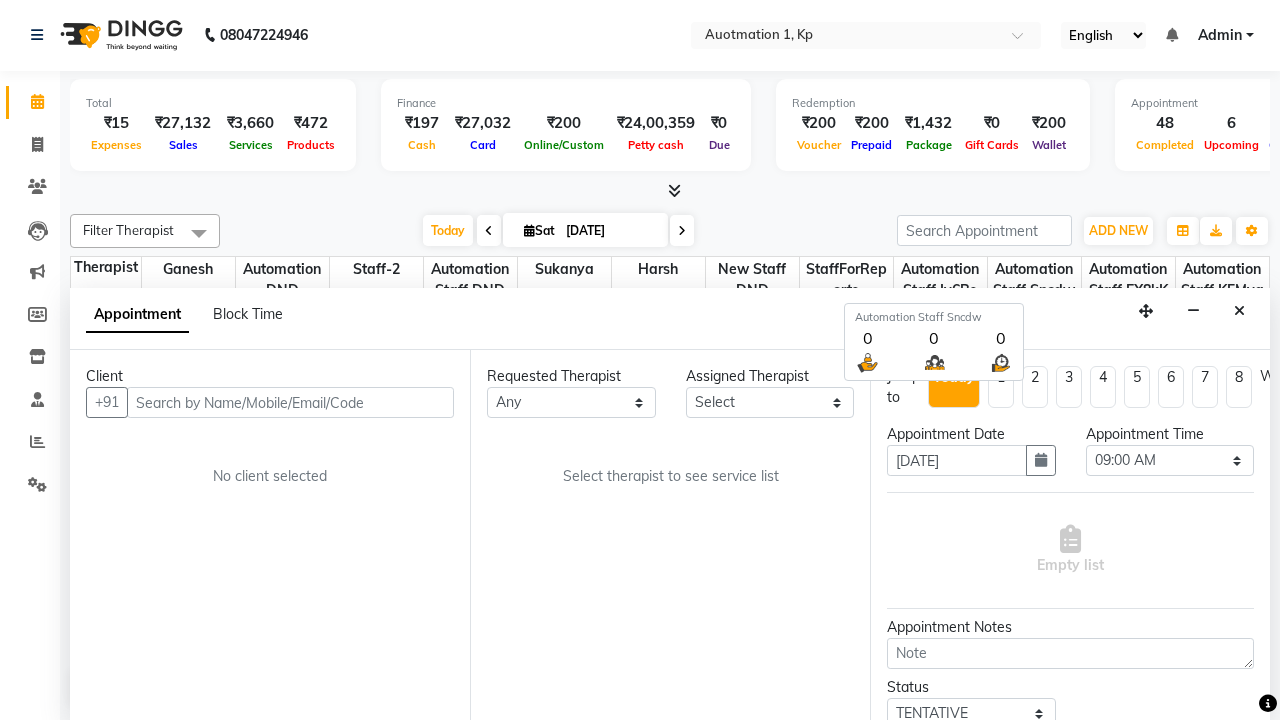 click on "Admin" at bounding box center (1220, 35) 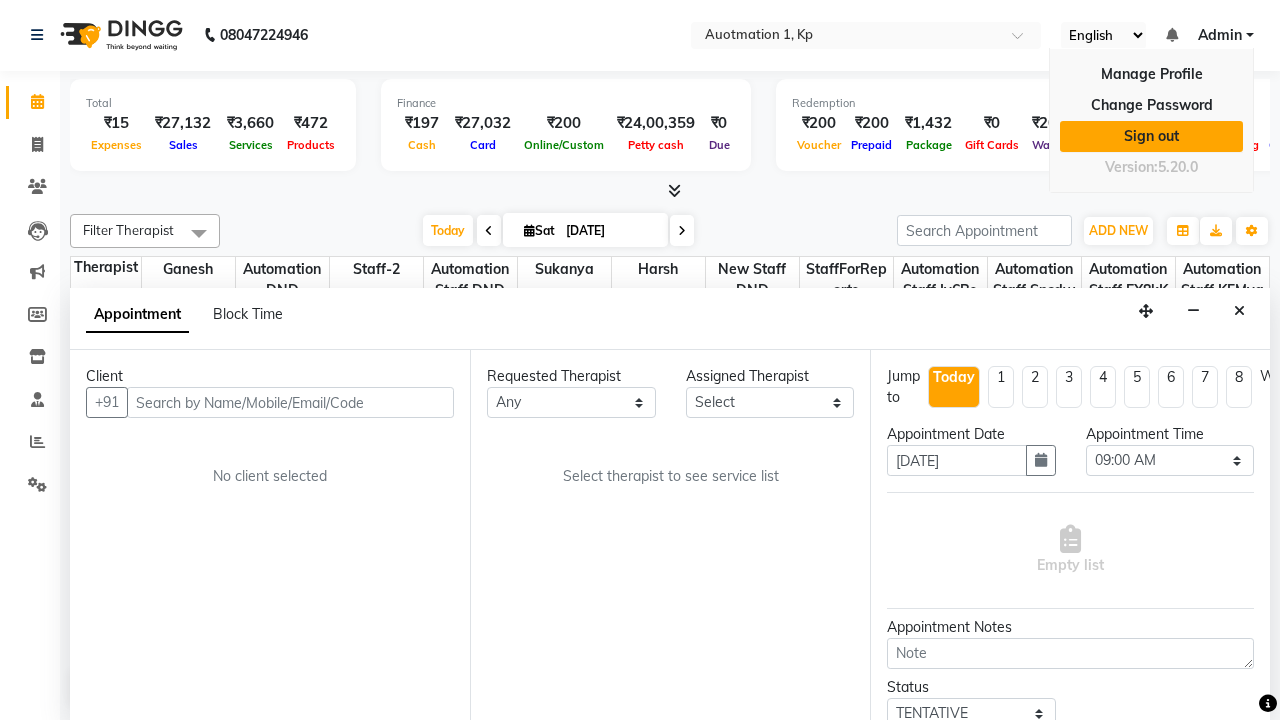 click on "Sign out" at bounding box center (1151, 136) 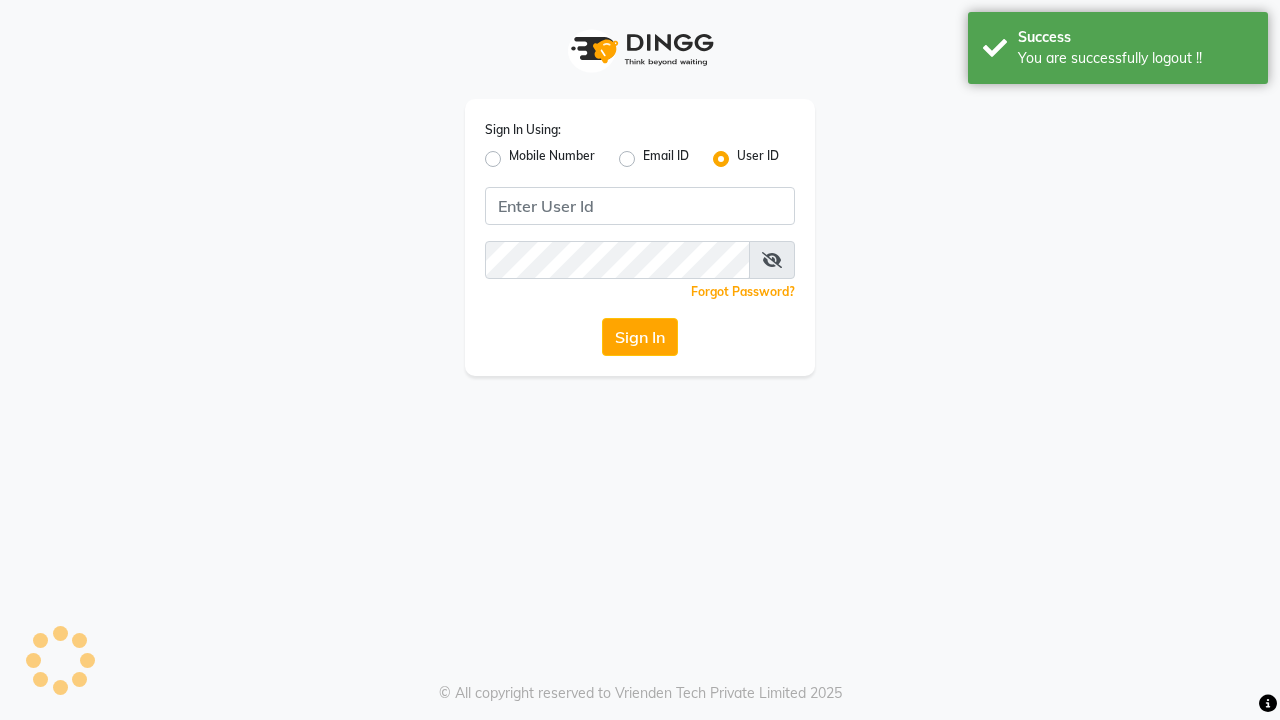 scroll, scrollTop: 0, scrollLeft: 0, axis: both 